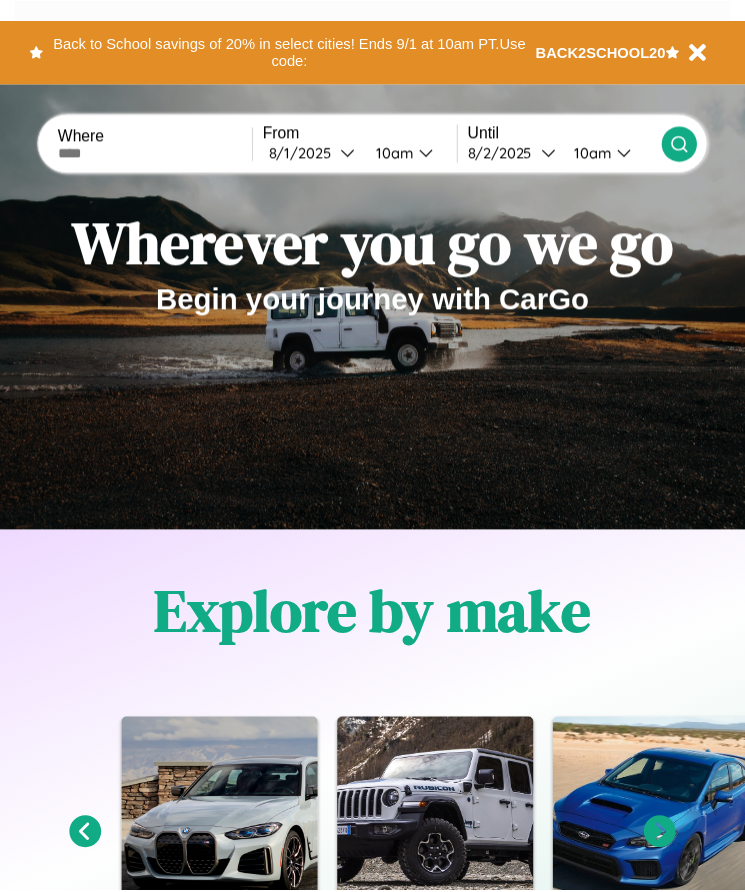 scroll, scrollTop: 0, scrollLeft: 0, axis: both 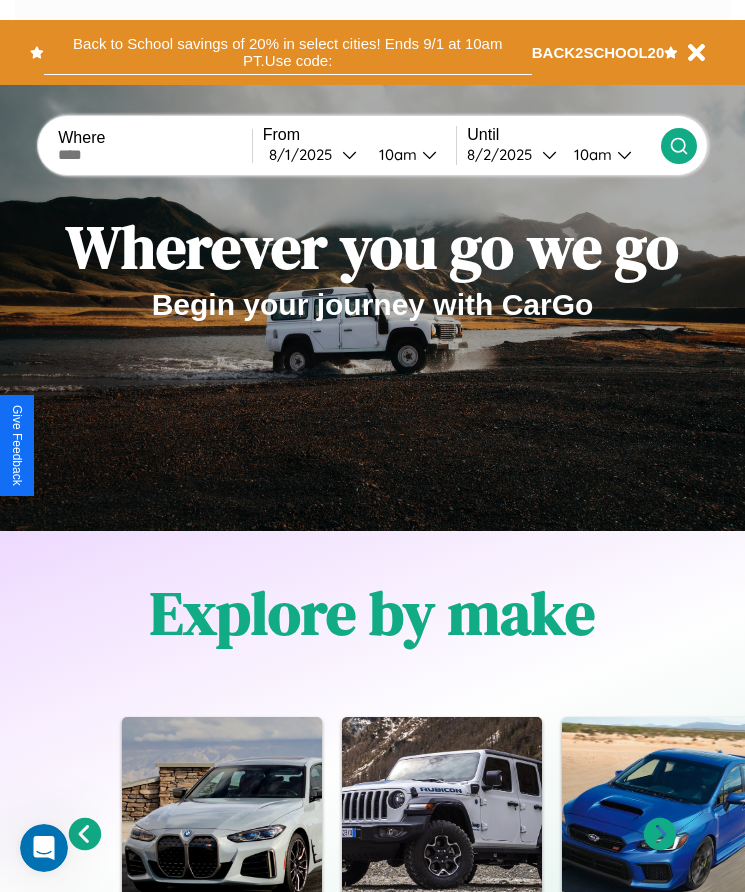click on "Back to School savings of 20% in select cities! Ends 9/1 at 10am PT.  Use code:" at bounding box center [288, 52] 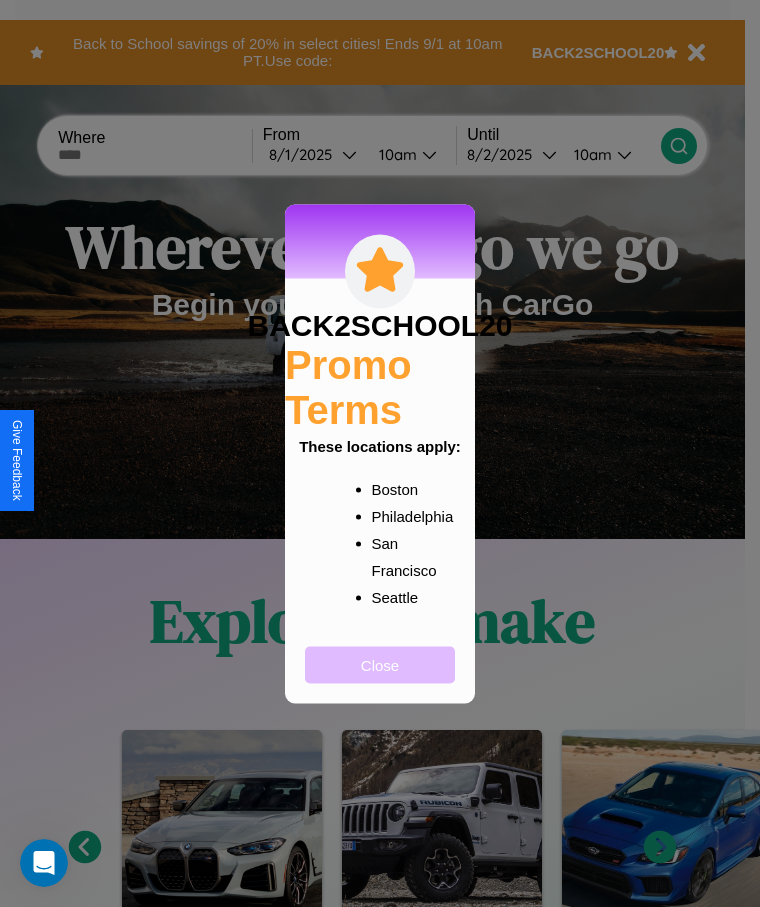 click on "Close" at bounding box center [380, 664] 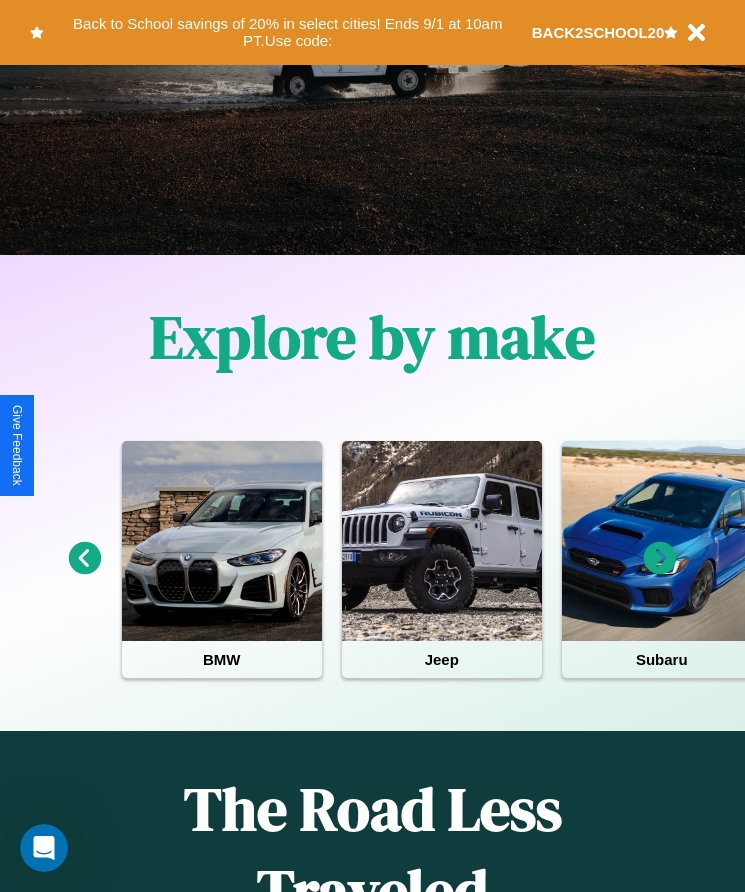 scroll, scrollTop: 334, scrollLeft: 0, axis: vertical 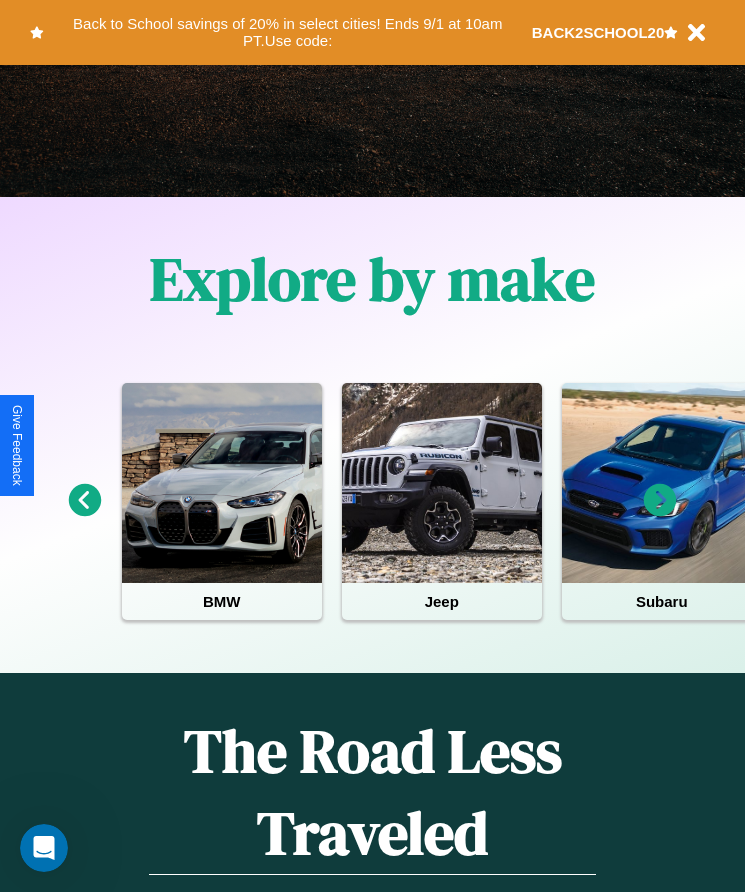 click 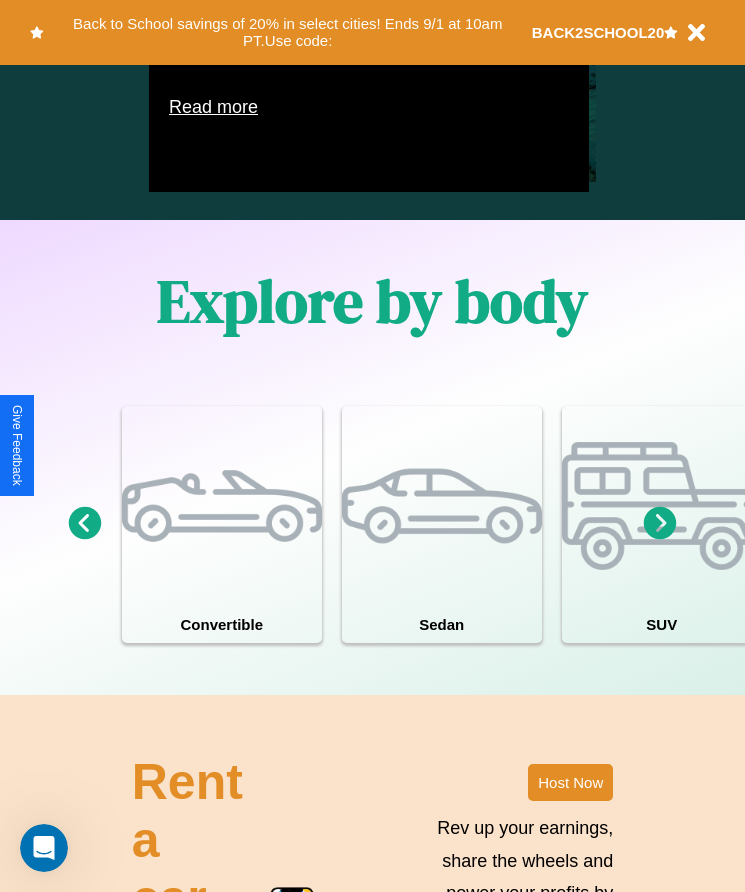 scroll, scrollTop: 1527, scrollLeft: 0, axis: vertical 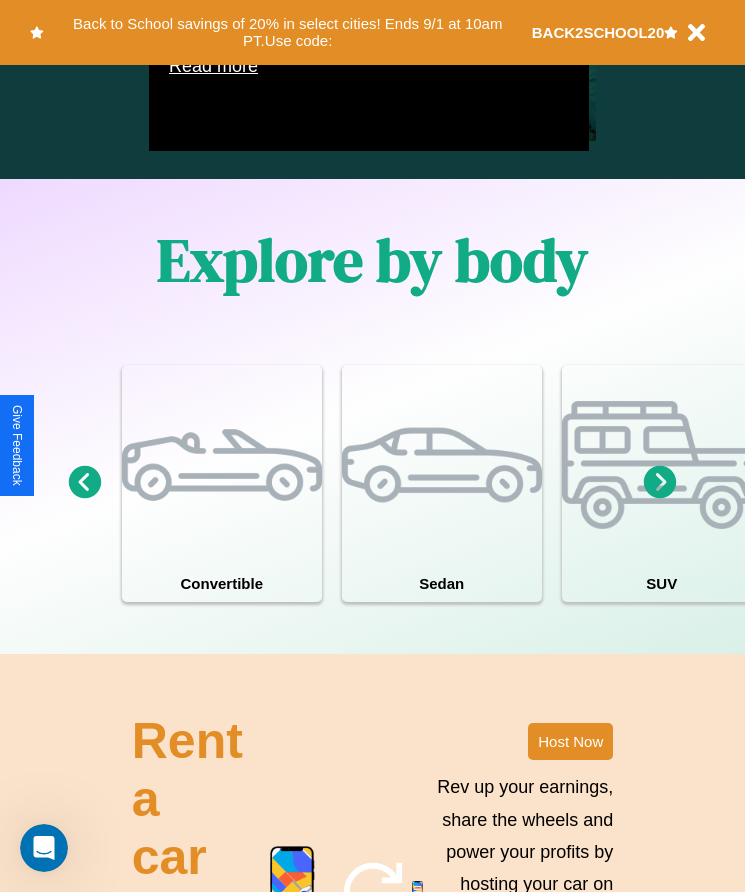 click 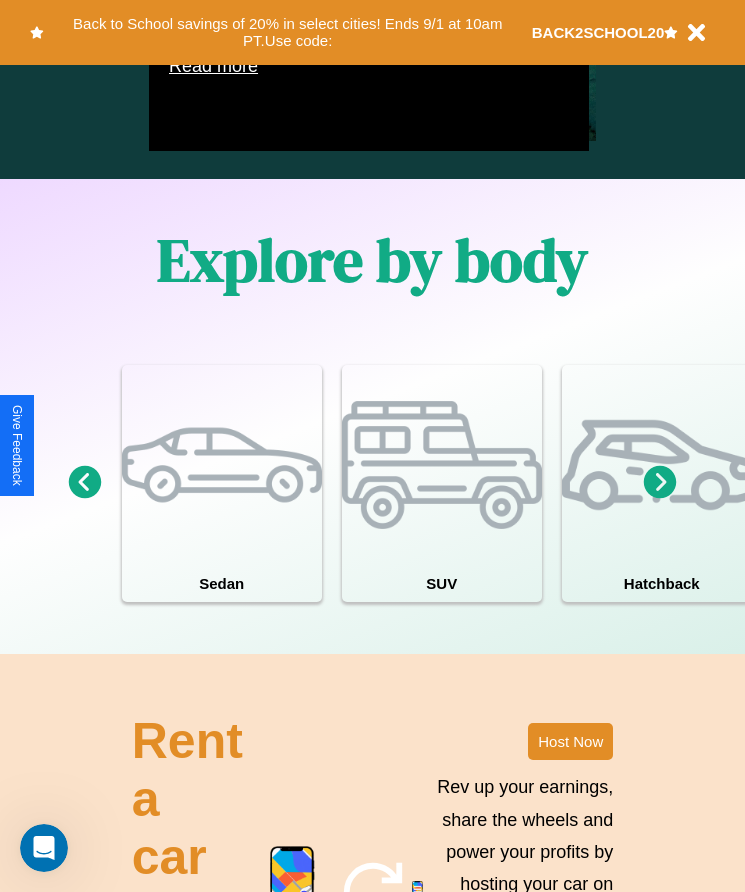 click 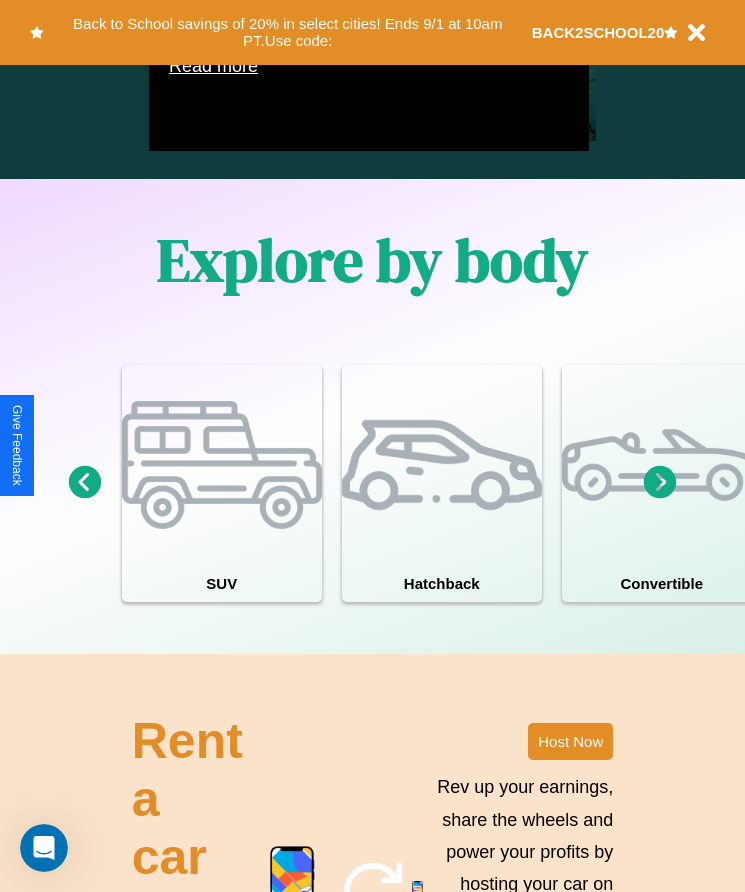 click 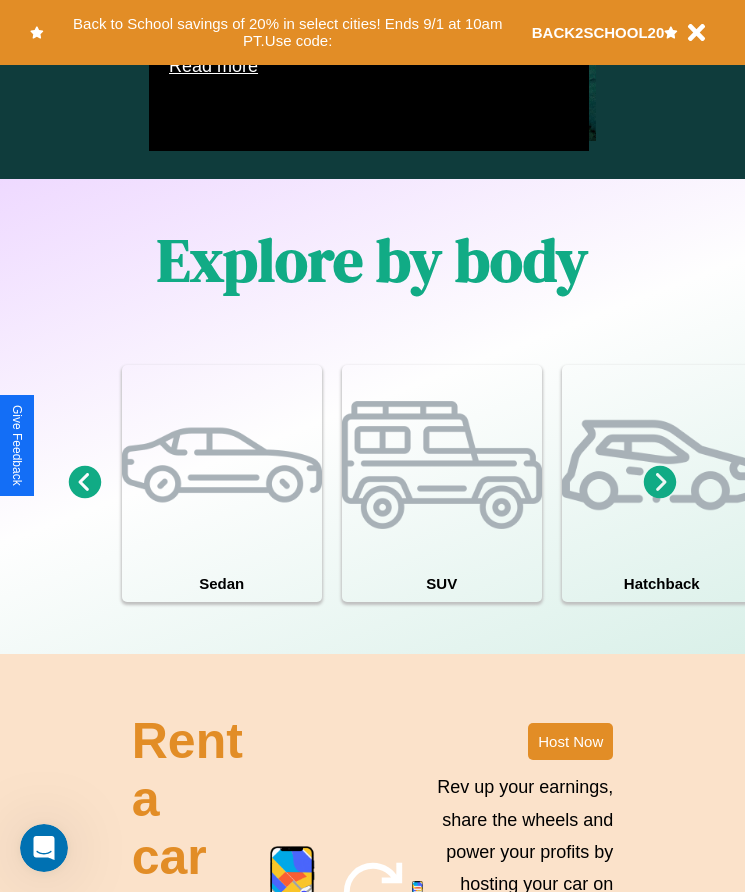 click 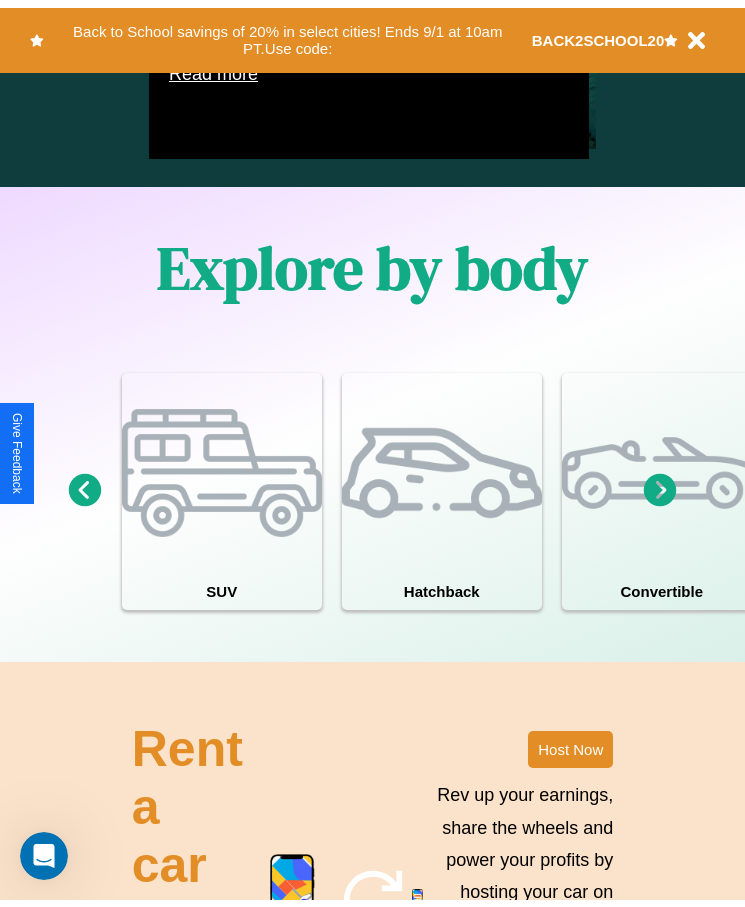 scroll, scrollTop: 0, scrollLeft: 0, axis: both 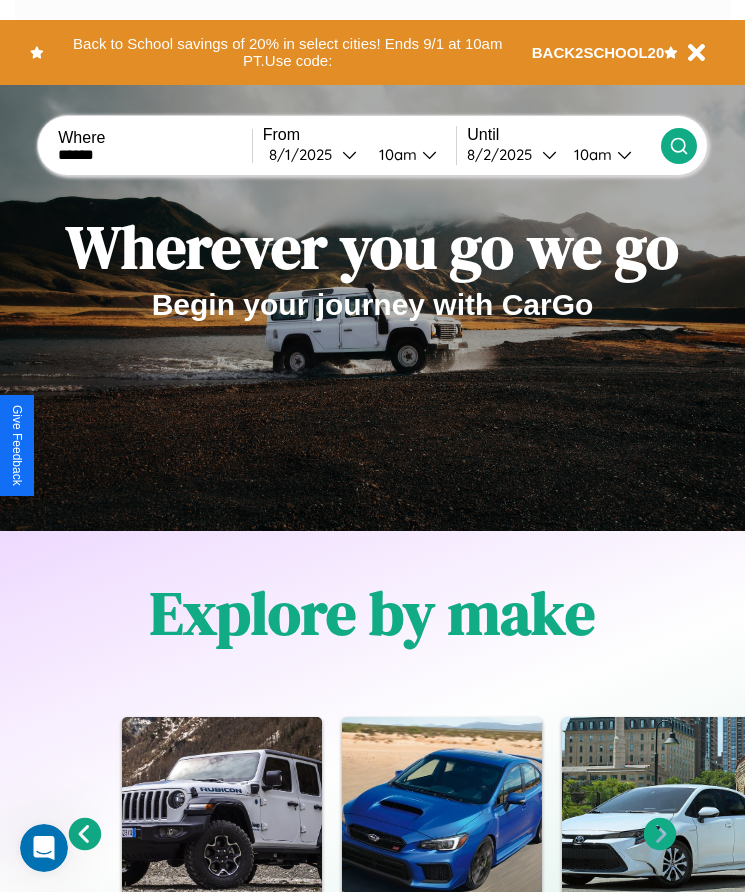 type on "******" 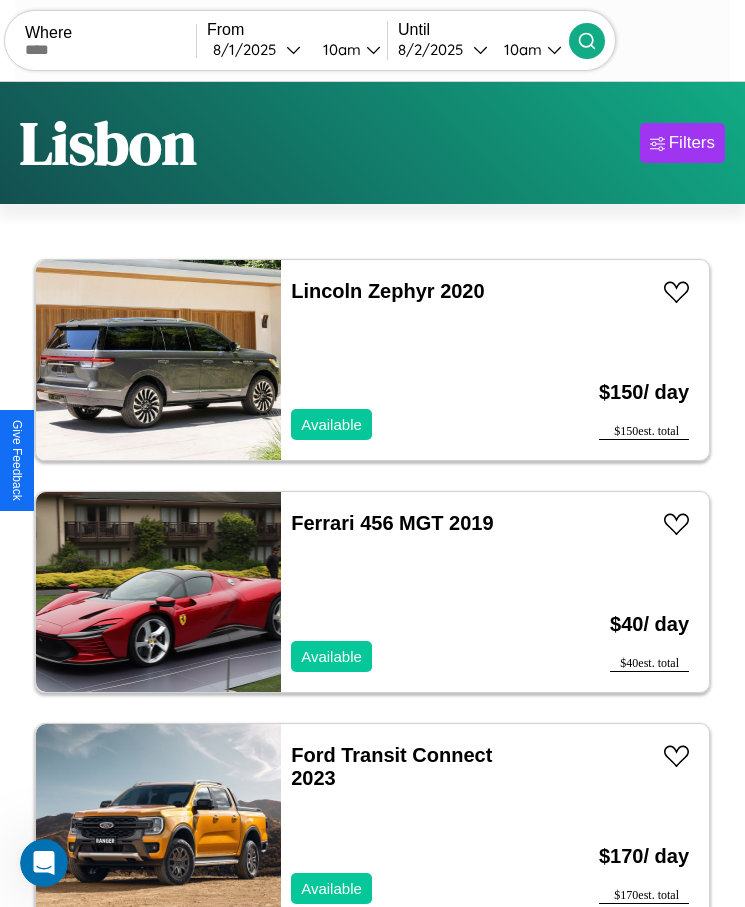 scroll, scrollTop: 50, scrollLeft: 0, axis: vertical 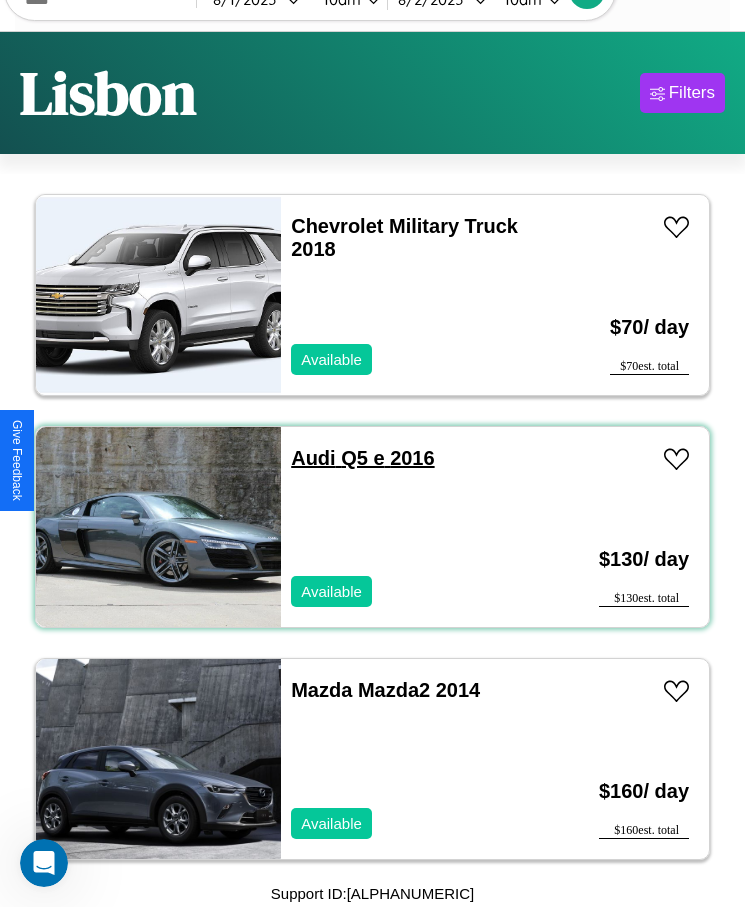 click on "Audi   Q5 e   2016" at bounding box center [362, 458] 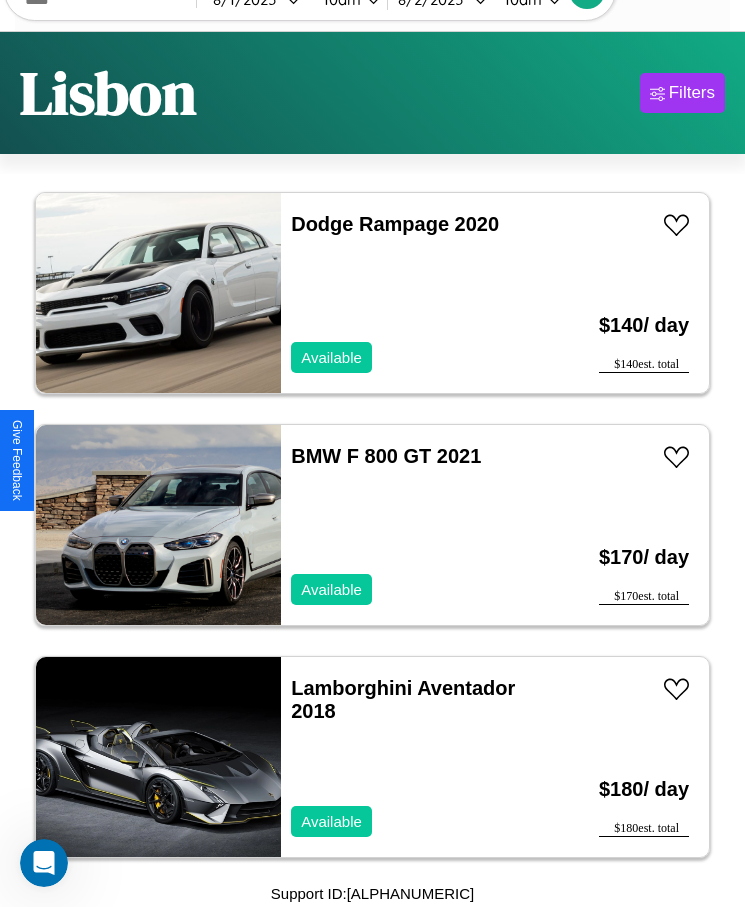 scroll, scrollTop: 1639, scrollLeft: 0, axis: vertical 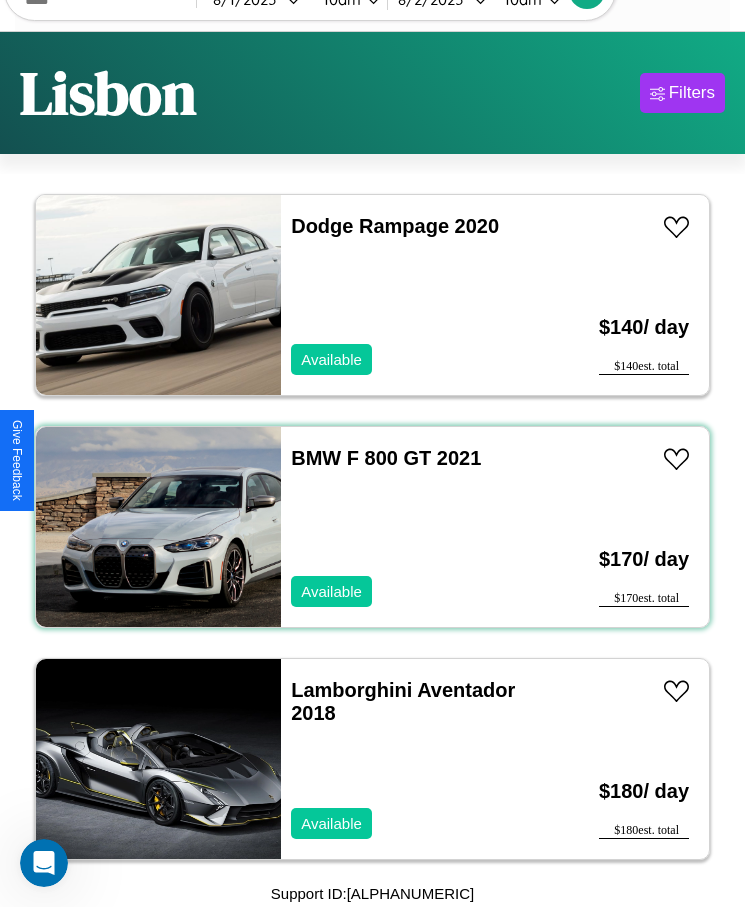 click on "BMW   F 800 GT   2021 Available" at bounding box center [413, 527] 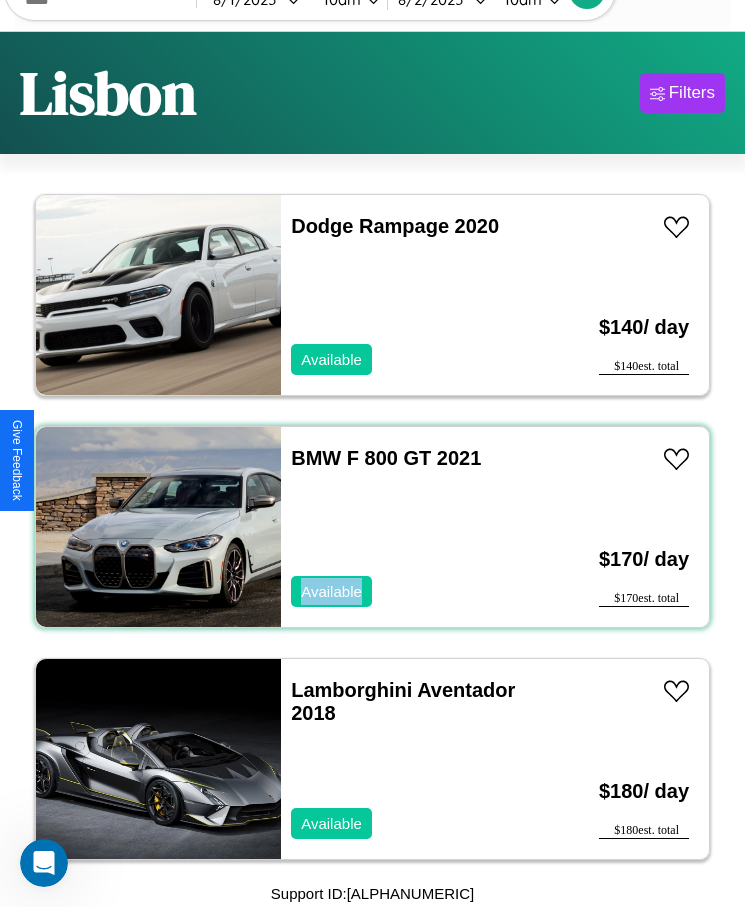 click on "BMW   F 800 GT   2021 Available" at bounding box center [413, 527] 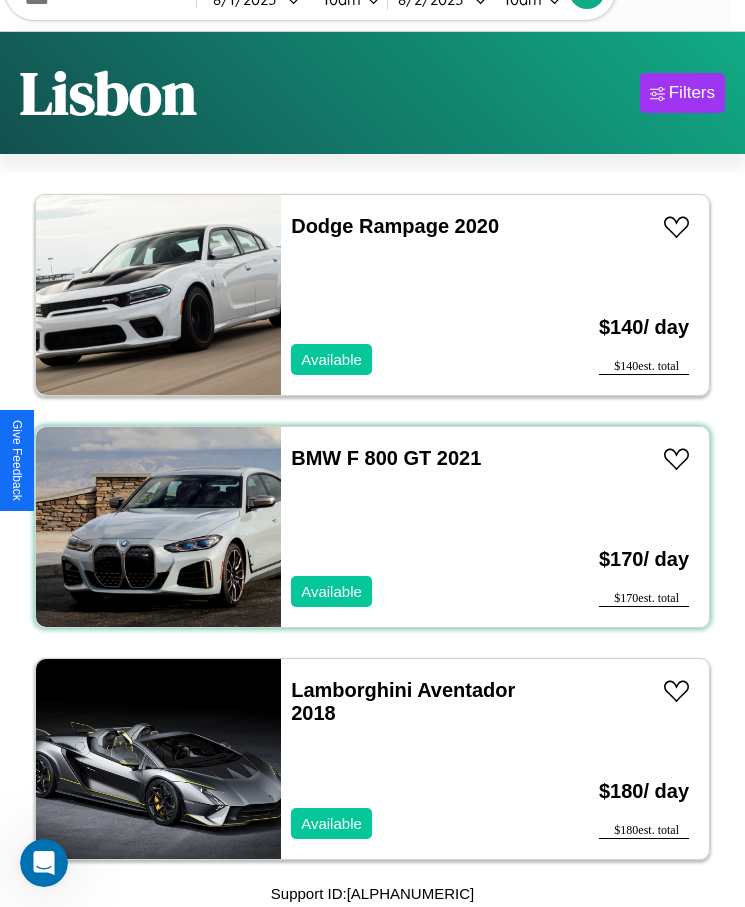 click on "BMW   F 800 GT   2021 Available" at bounding box center (413, 527) 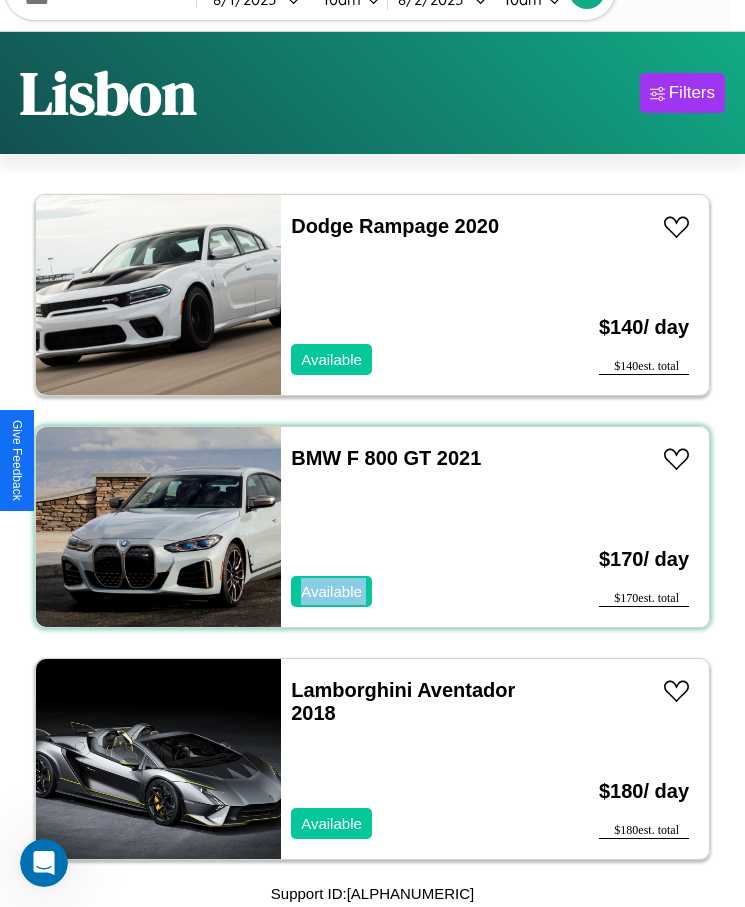 click on "BMW   F 800 GT   2021 Available" at bounding box center [413, 527] 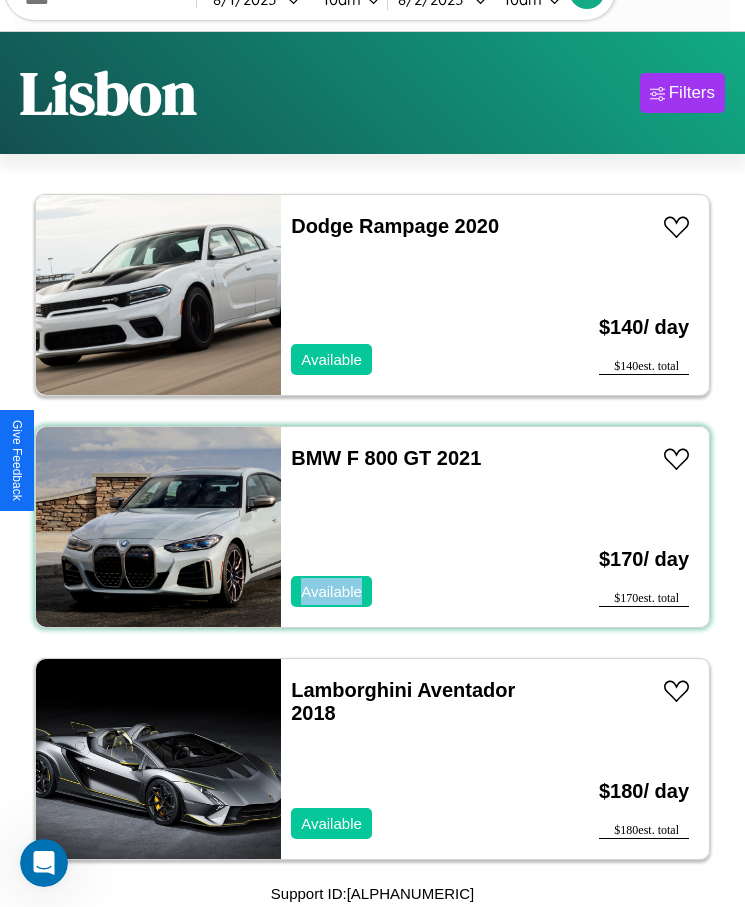 click on "BMW   F 800 GT   2021 Available" at bounding box center (413, 527) 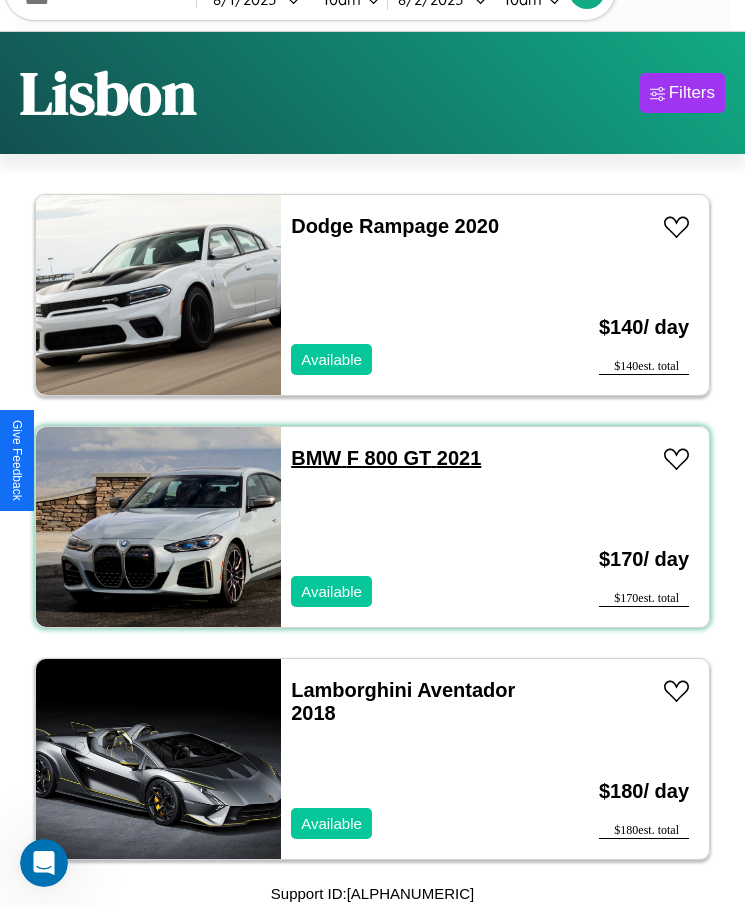 click on "BMW   F 800 GT   2021" at bounding box center [386, 458] 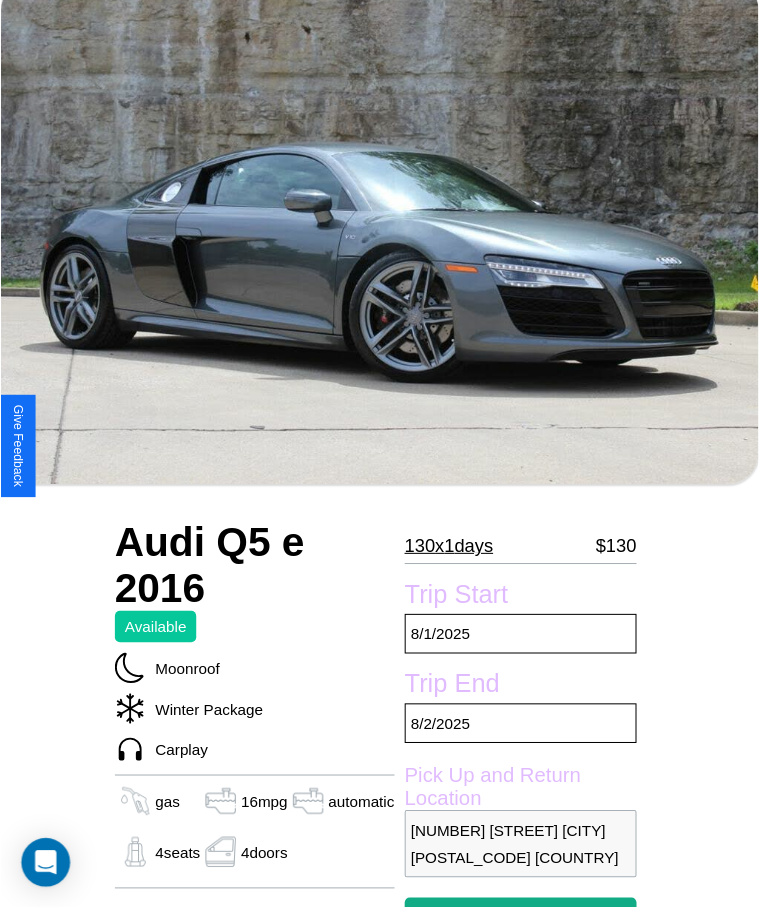 scroll, scrollTop: 278, scrollLeft: 0, axis: vertical 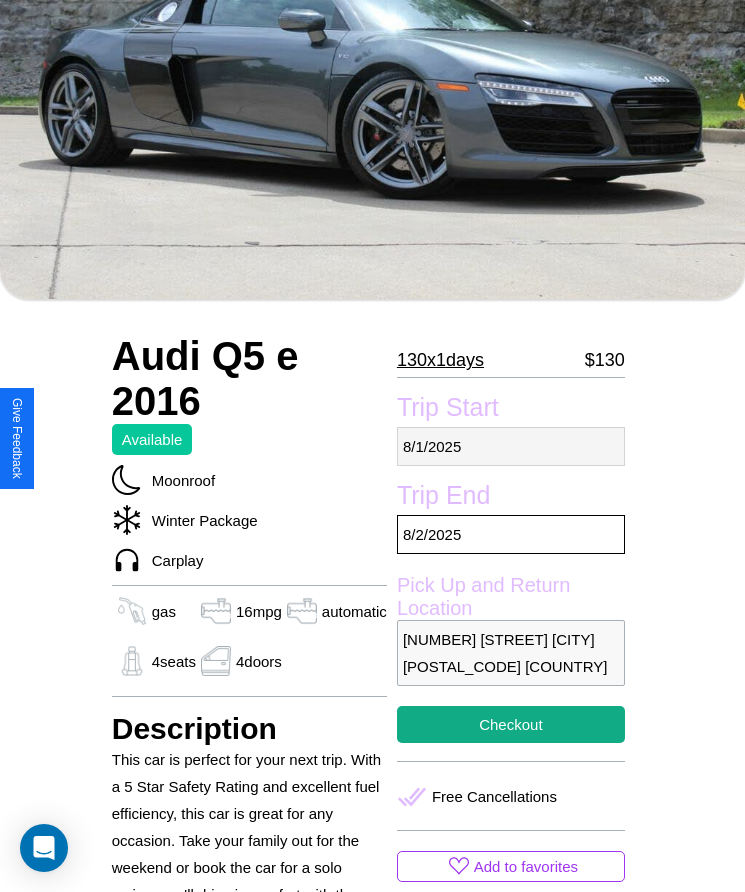 click on "8 / 1 / 2025" at bounding box center [511, 446] 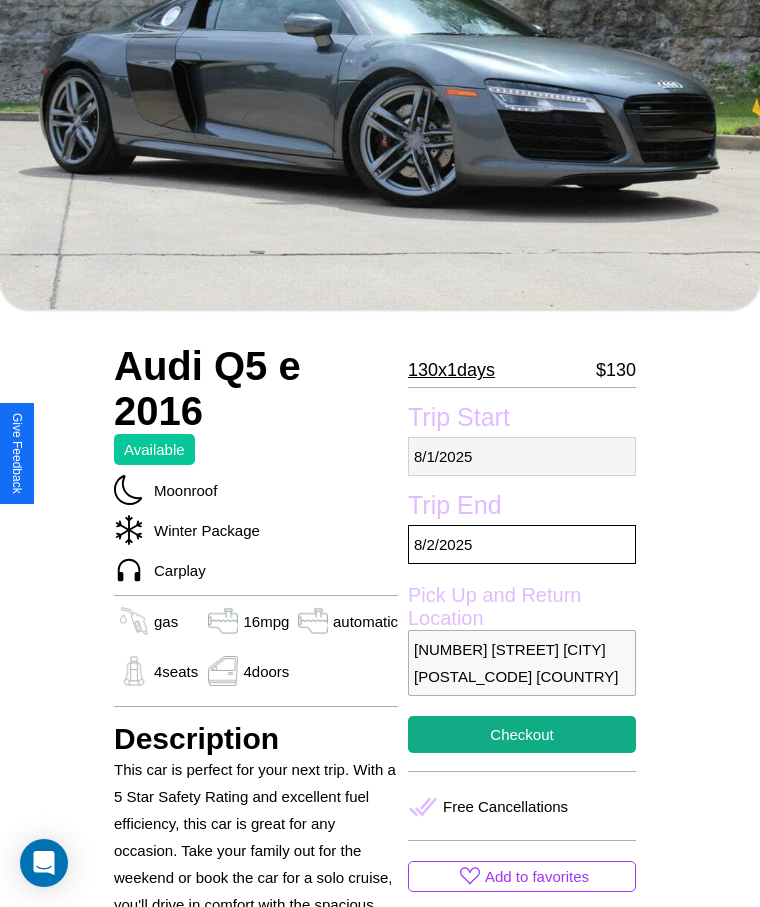 select on "*" 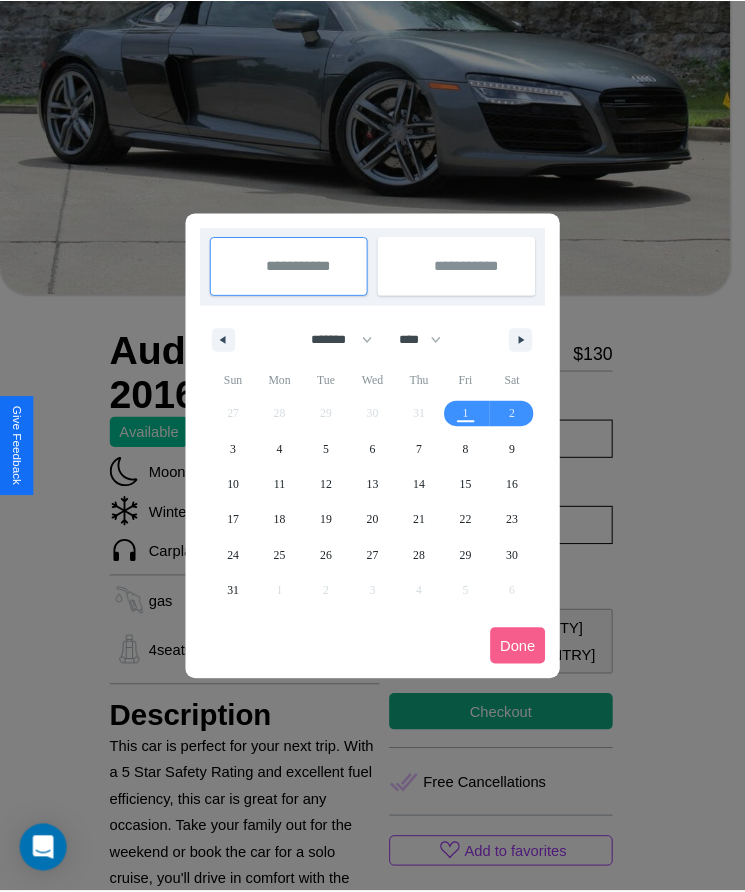 scroll, scrollTop: 0, scrollLeft: 0, axis: both 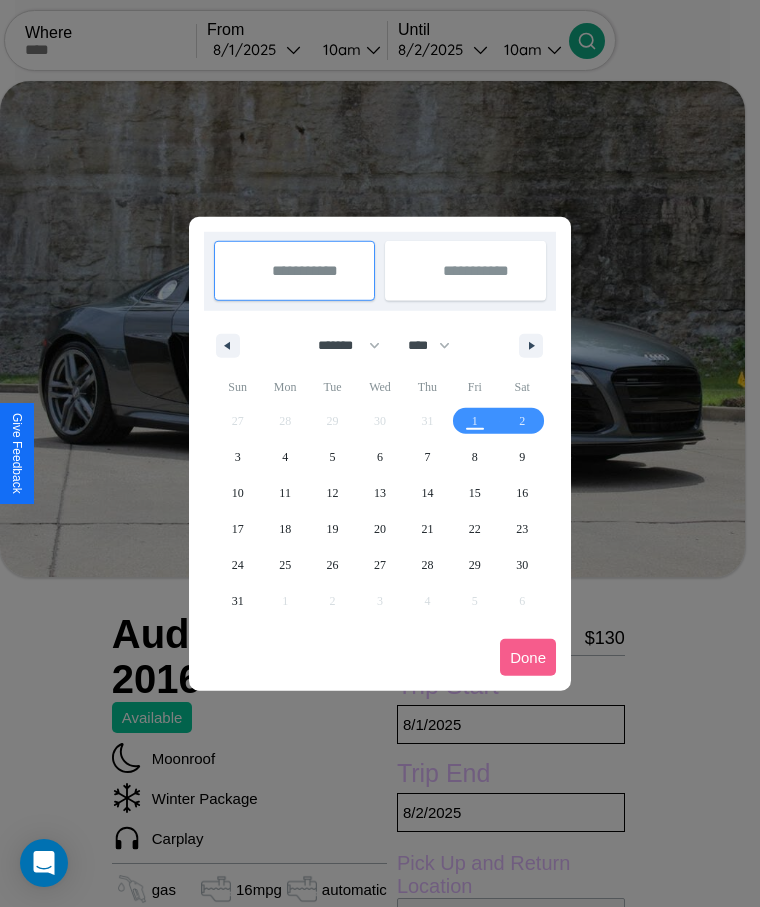 click at bounding box center [380, 453] 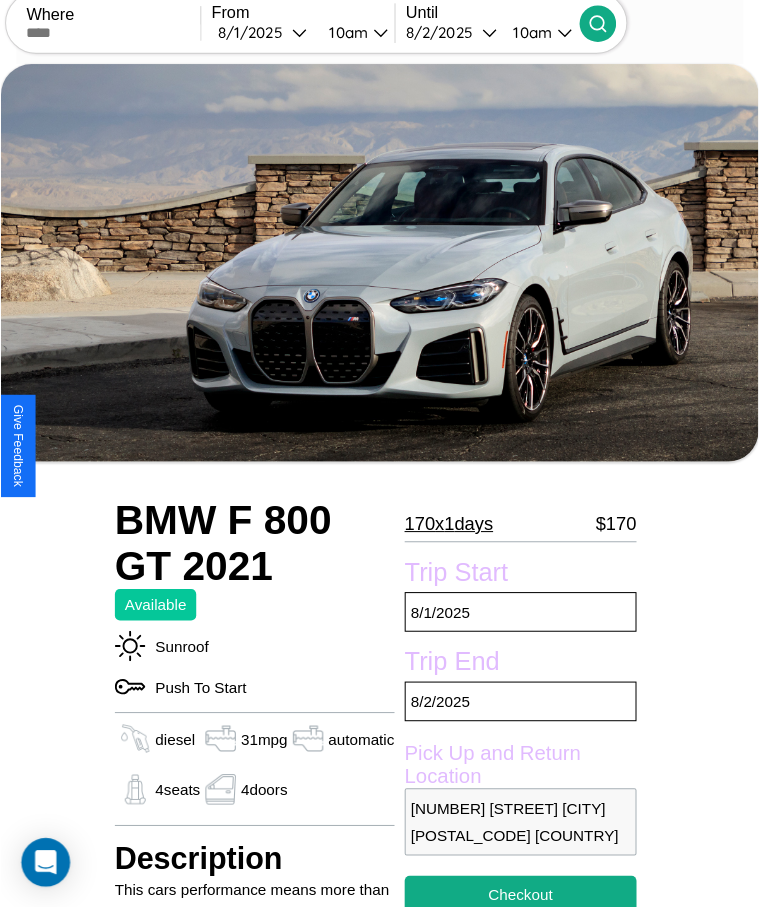 scroll, scrollTop: 593, scrollLeft: 0, axis: vertical 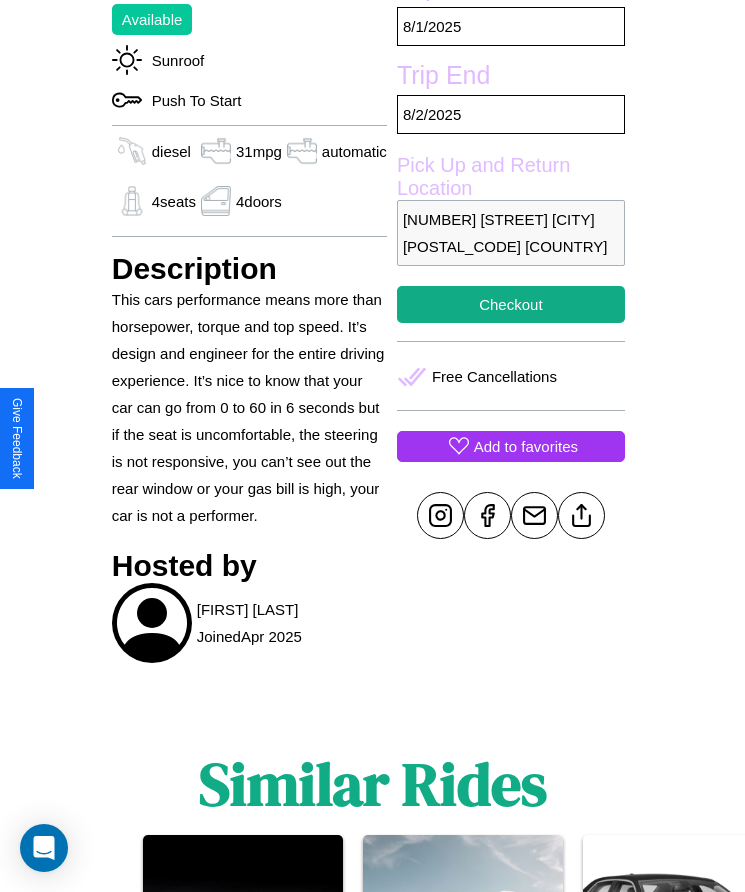 click on "Add to favorites" at bounding box center [526, 446] 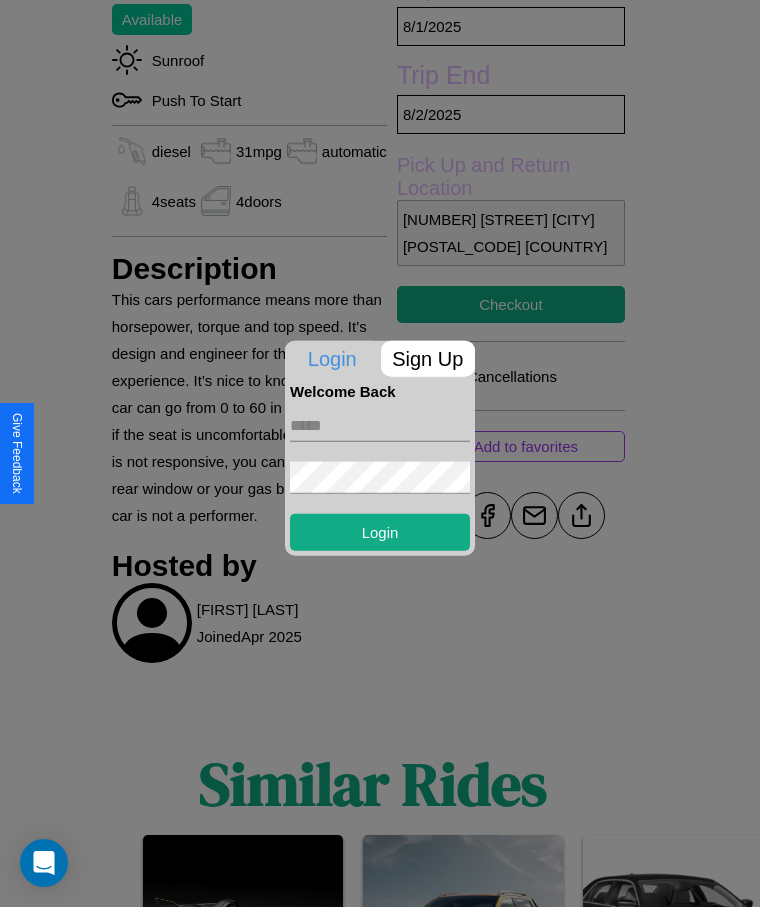 click at bounding box center [380, 425] 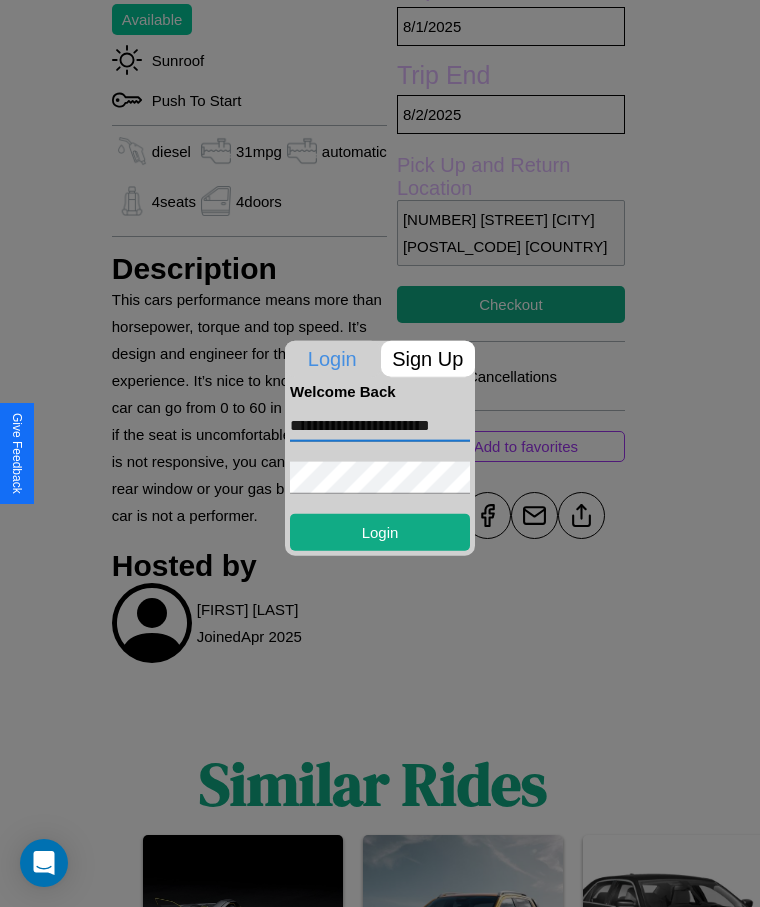 scroll, scrollTop: 0, scrollLeft: 17, axis: horizontal 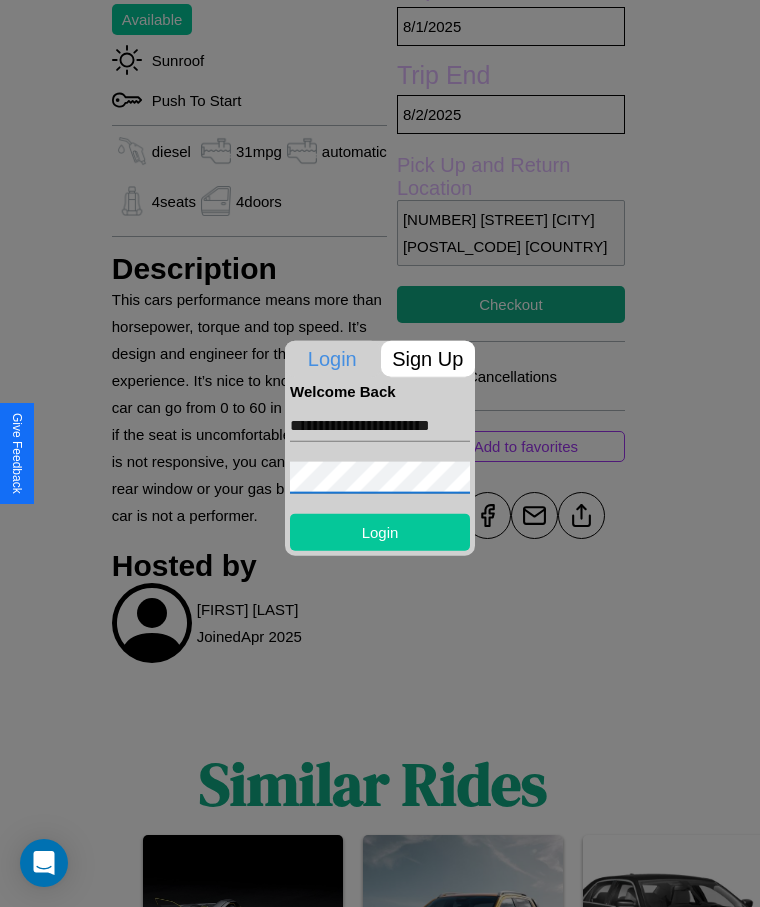 click on "Login" at bounding box center (380, 531) 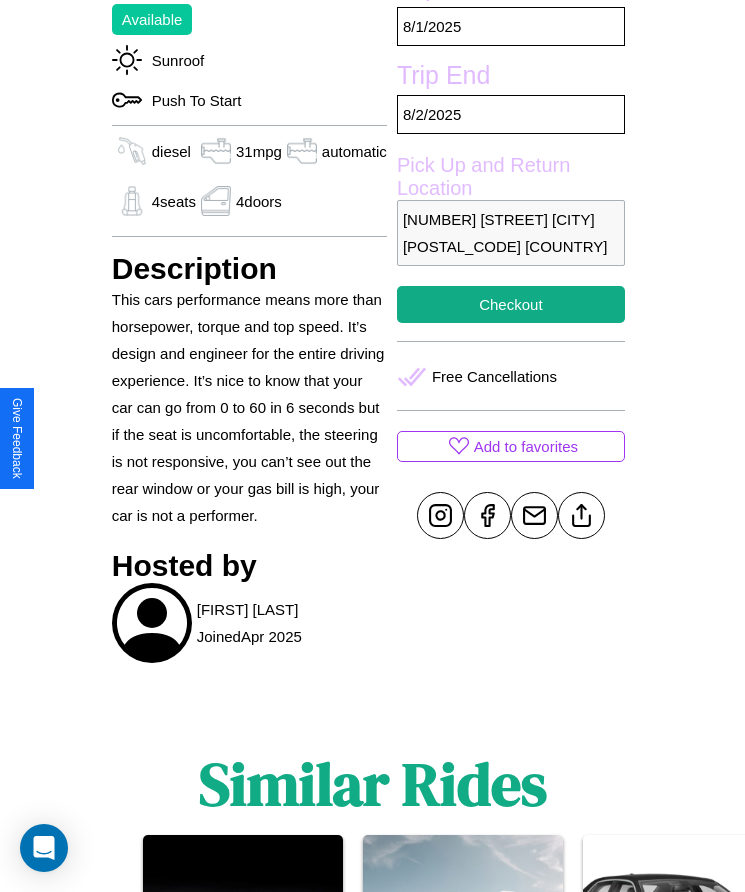 scroll, scrollTop: 662, scrollLeft: 0, axis: vertical 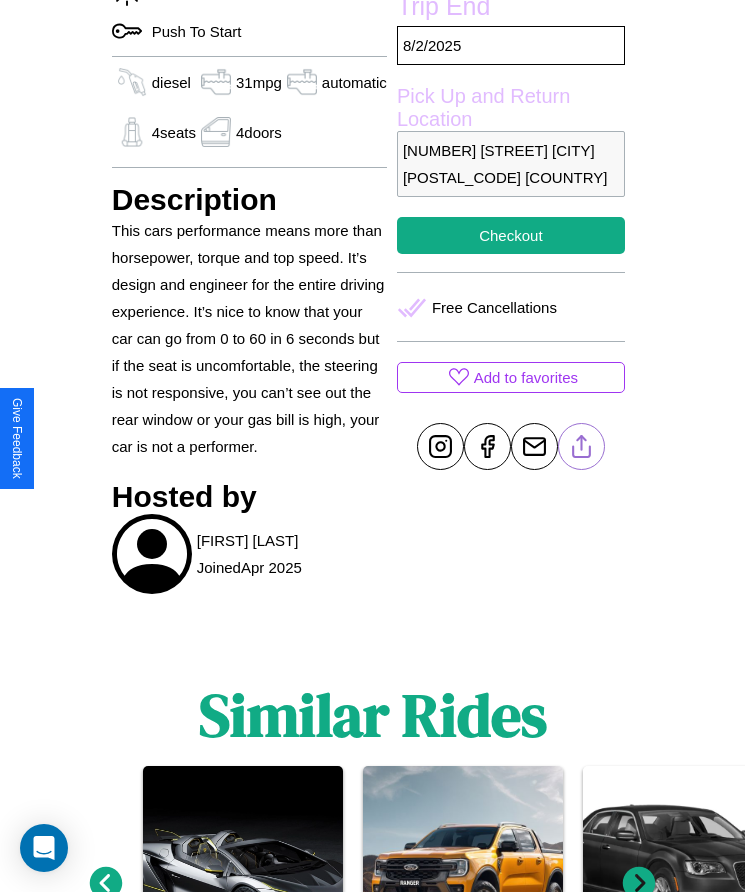 click 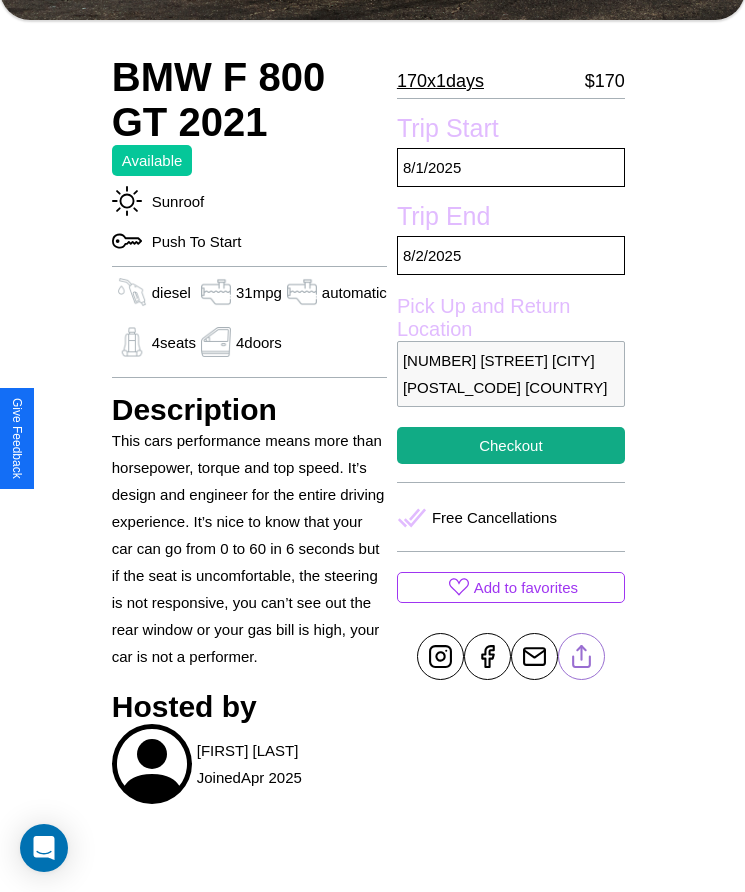 scroll, scrollTop: 451, scrollLeft: 0, axis: vertical 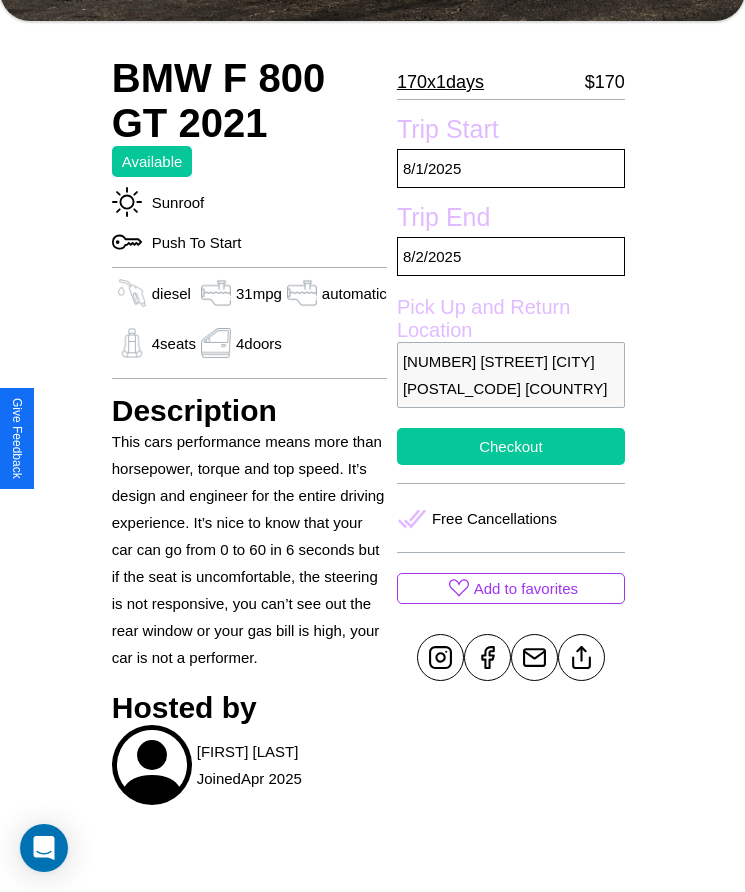 click on "Checkout" at bounding box center (511, 446) 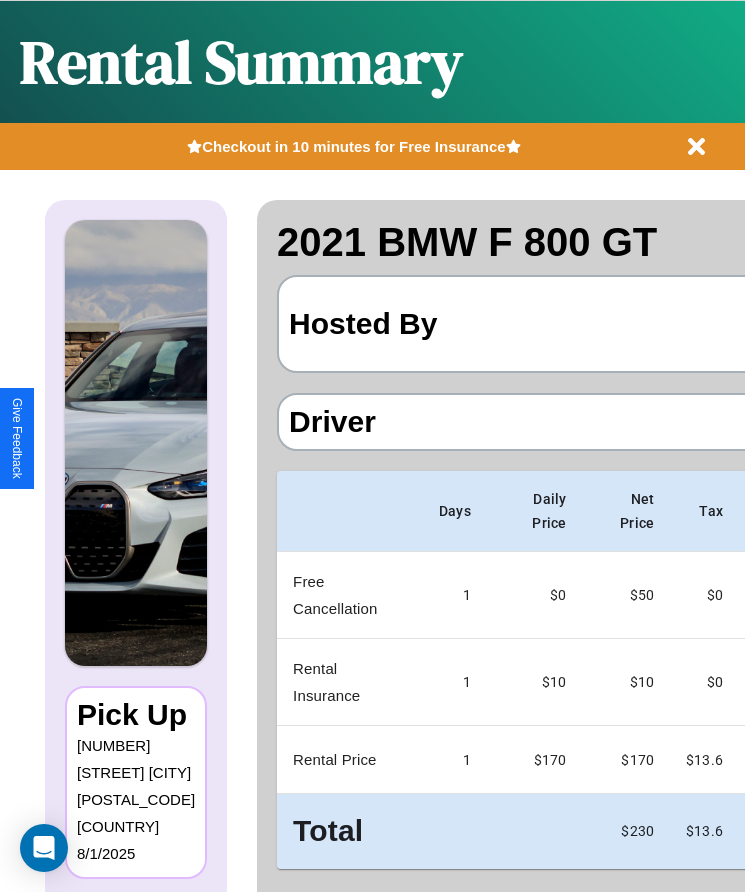 scroll, scrollTop: 0, scrollLeft: 118, axis: horizontal 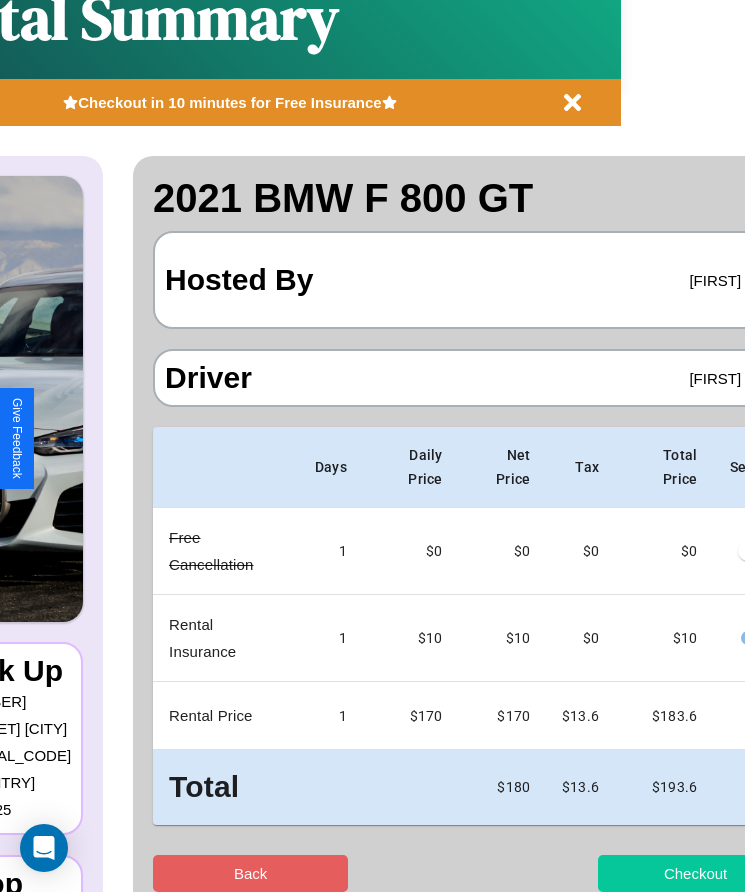 click on "Checkout" at bounding box center (695, 873) 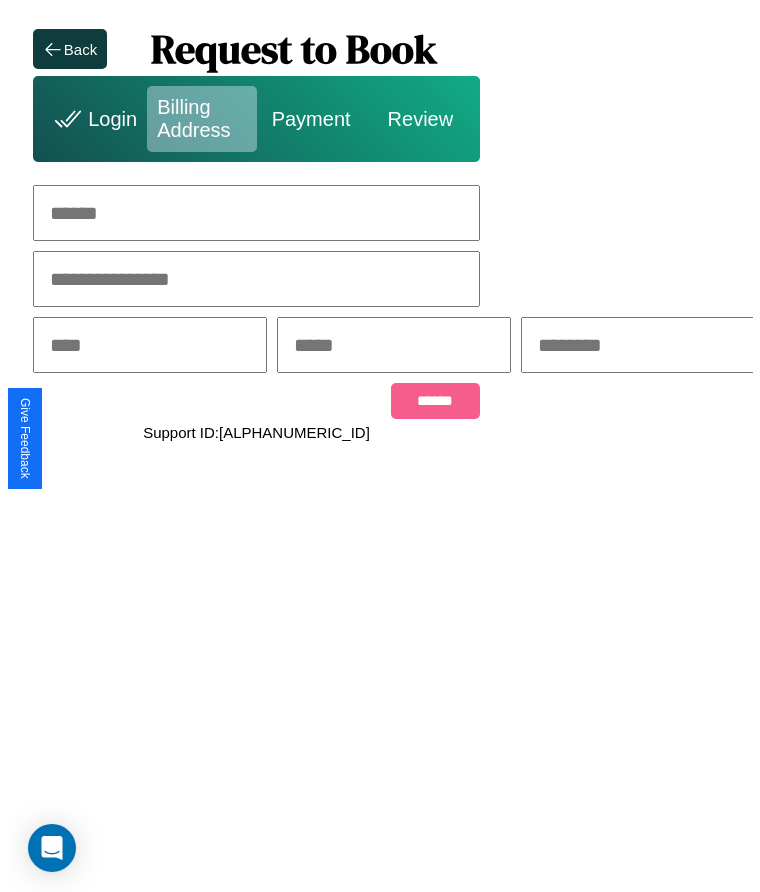 scroll, scrollTop: 0, scrollLeft: 0, axis: both 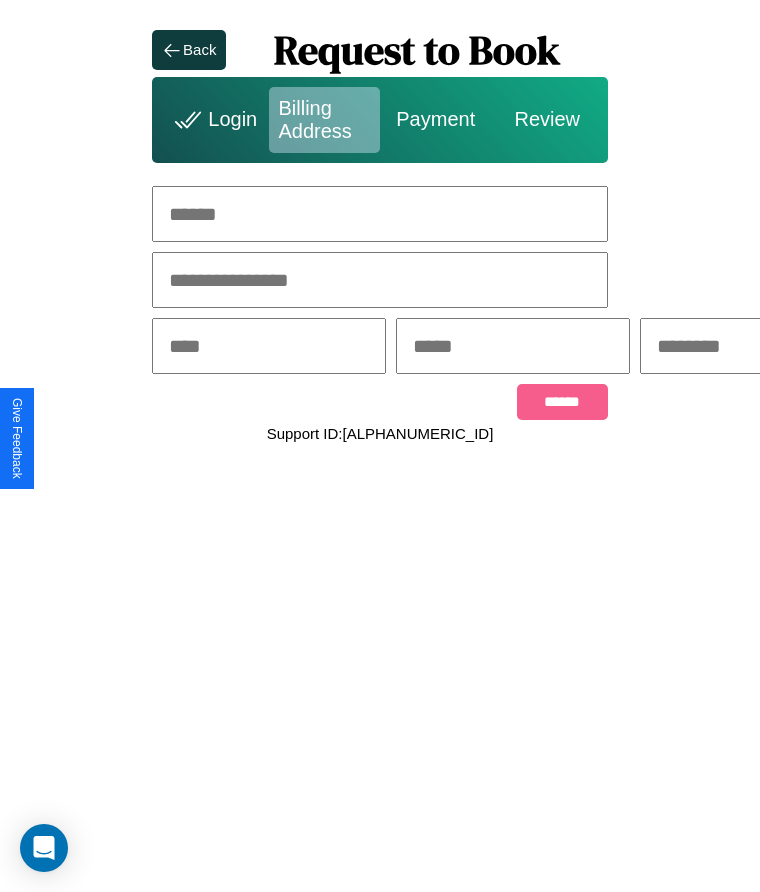 click at bounding box center [380, 214] 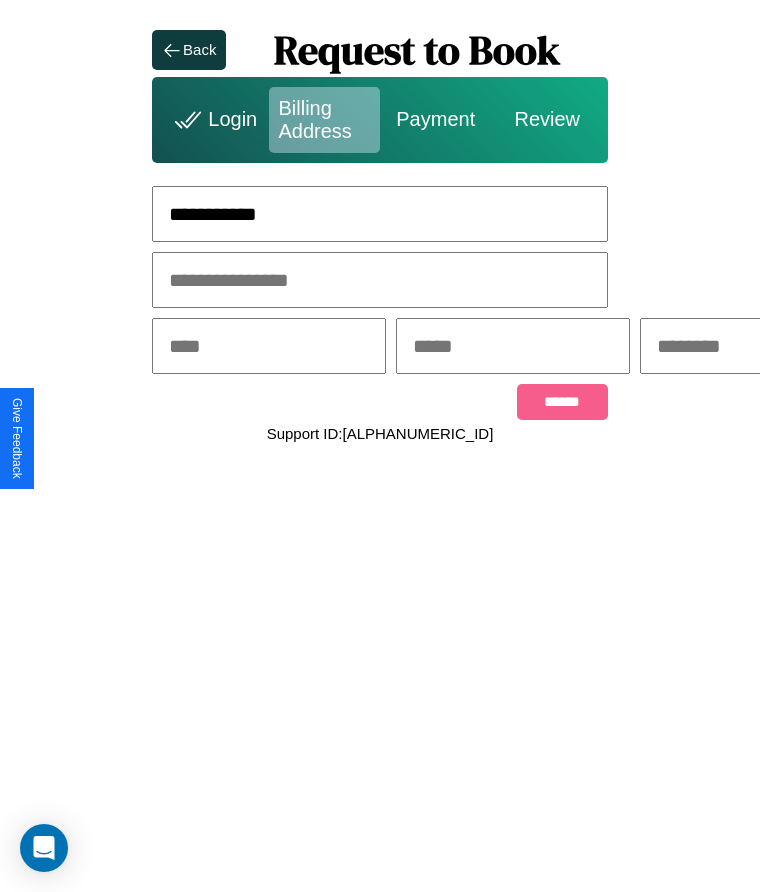 type on "**********" 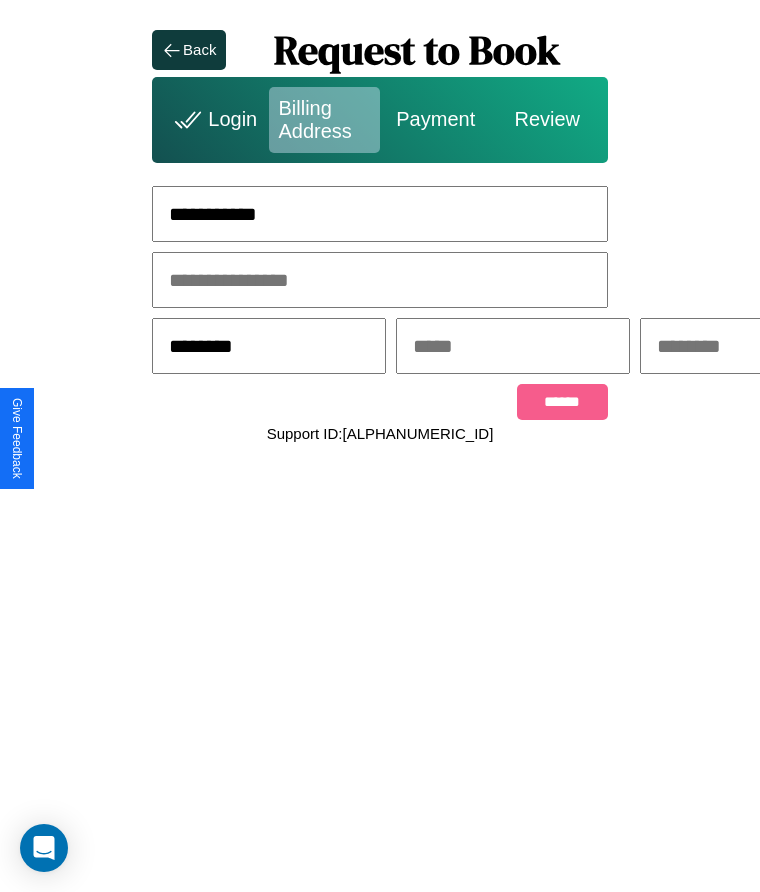 type on "********" 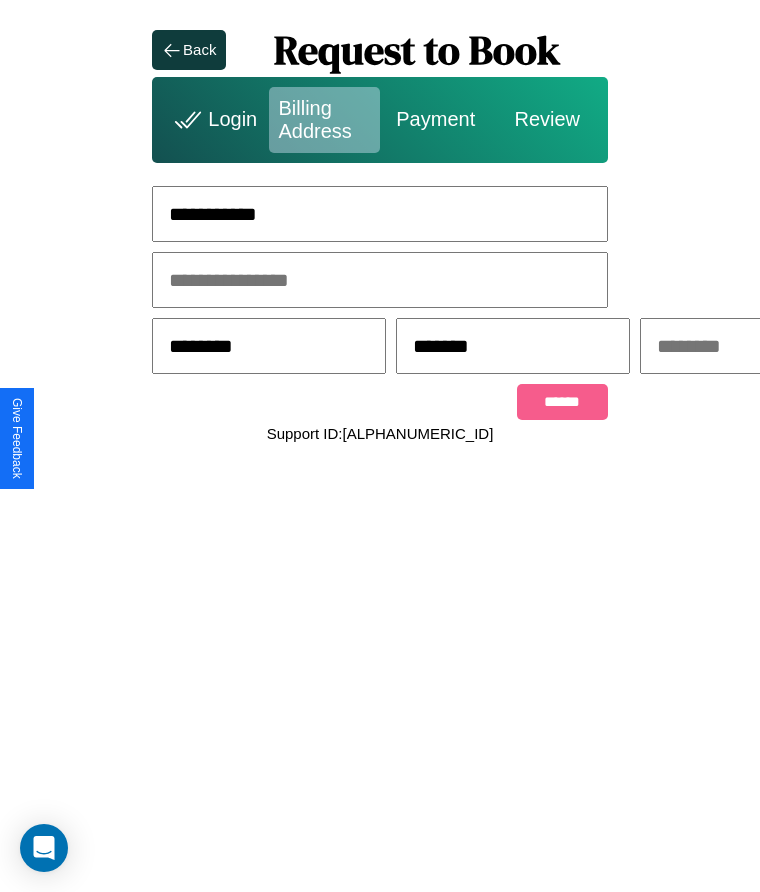 scroll, scrollTop: 0, scrollLeft: 309, axis: horizontal 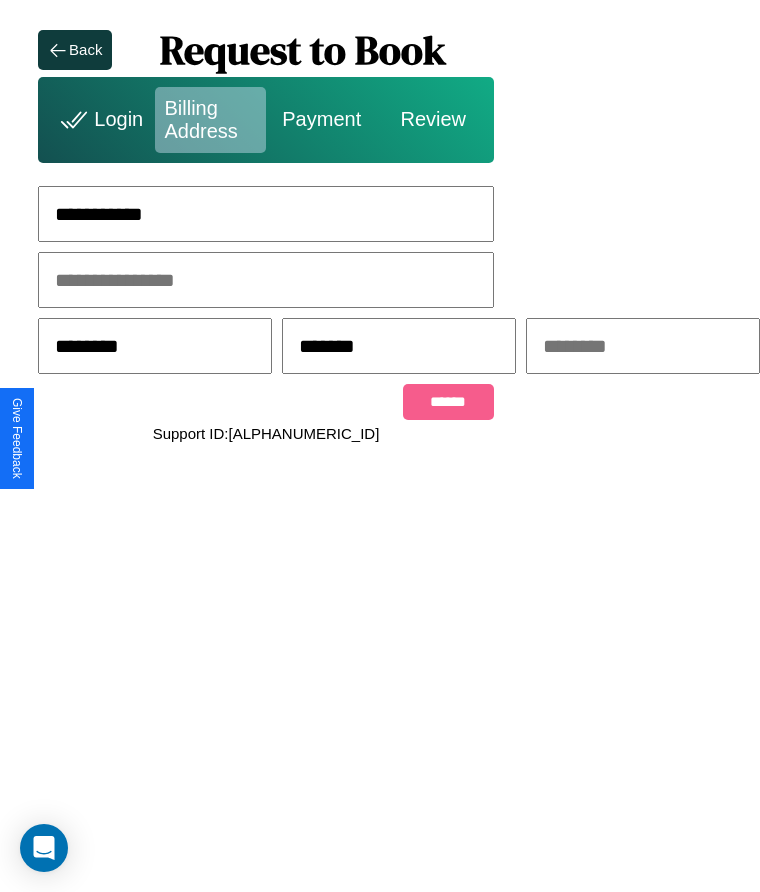 type on "*******" 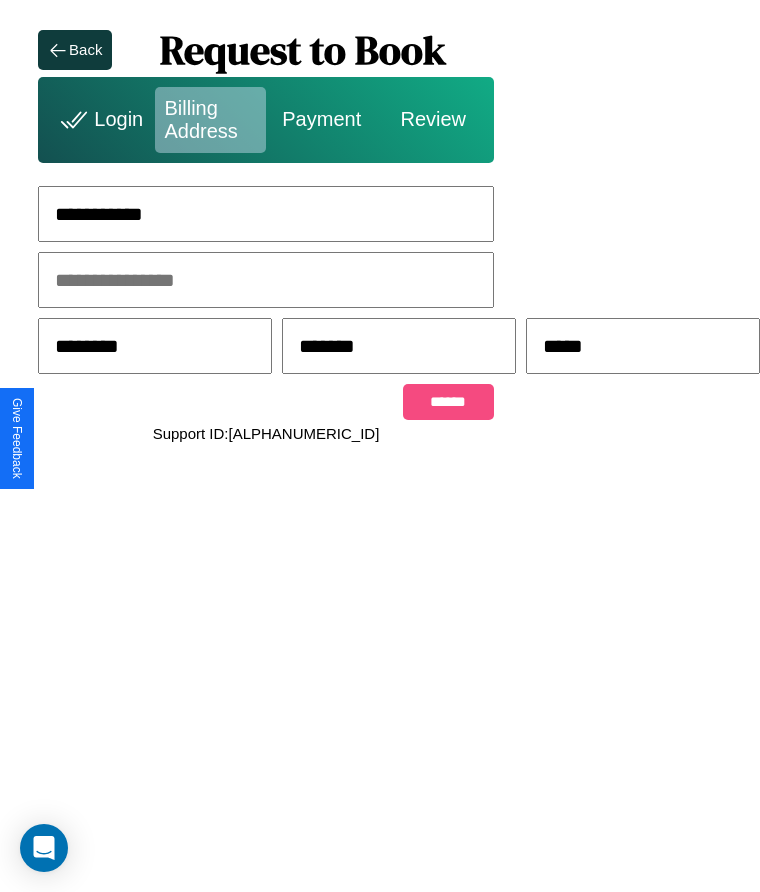 type on "*****" 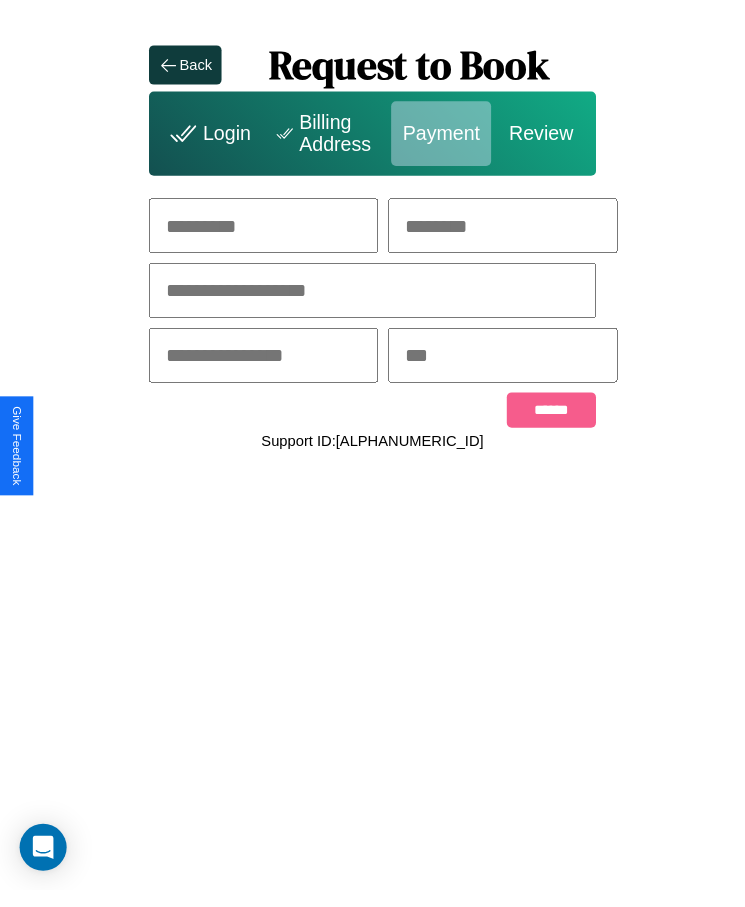 scroll, scrollTop: 0, scrollLeft: 0, axis: both 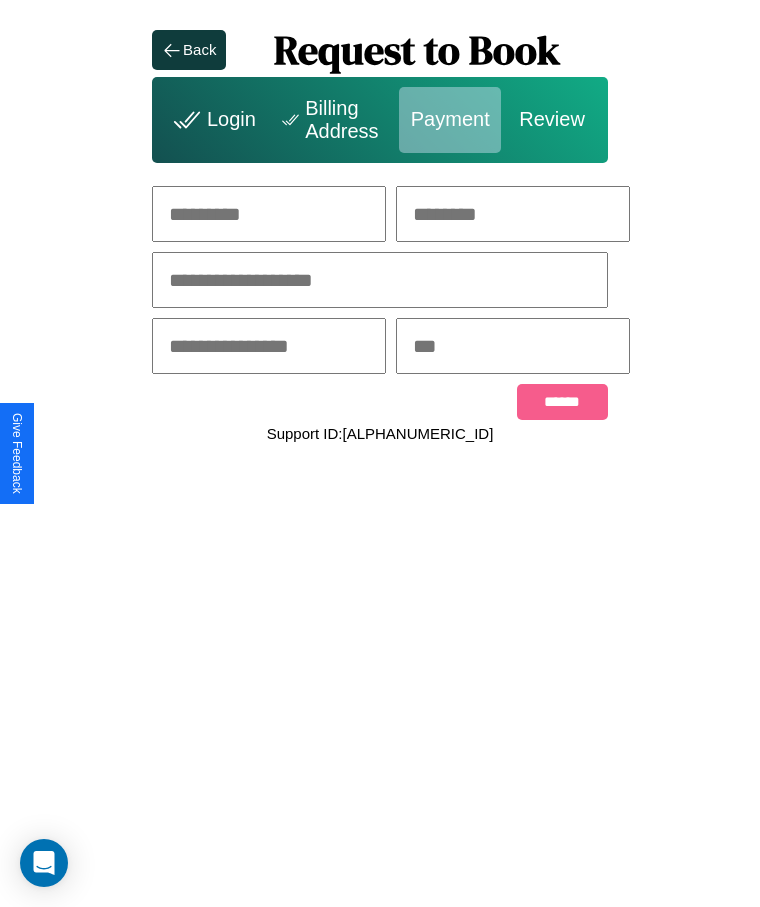click at bounding box center (269, 214) 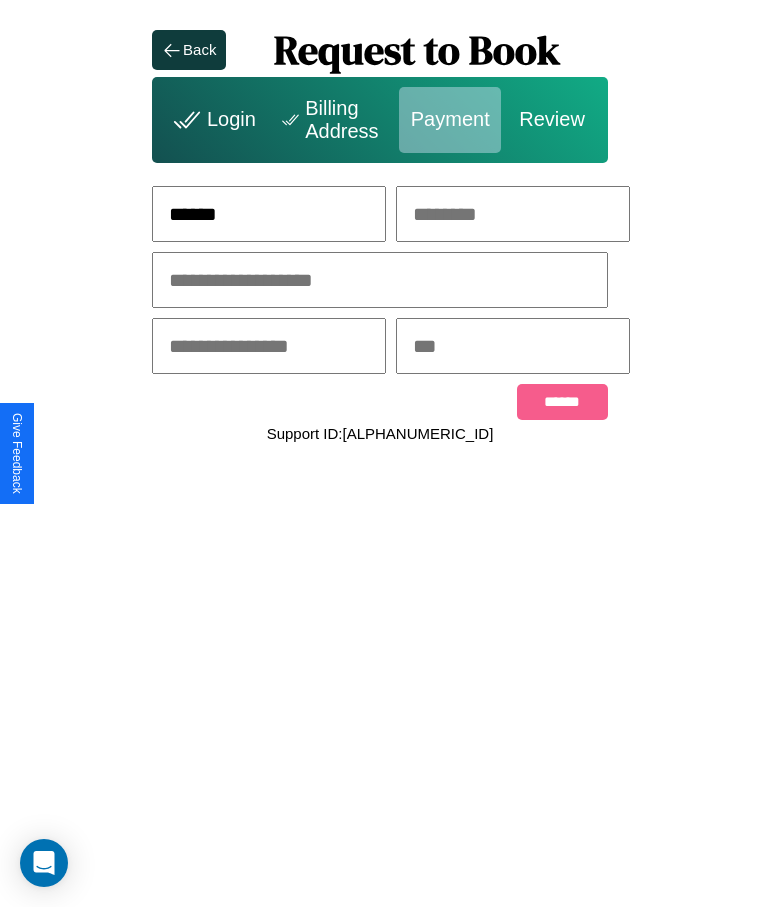type on "******" 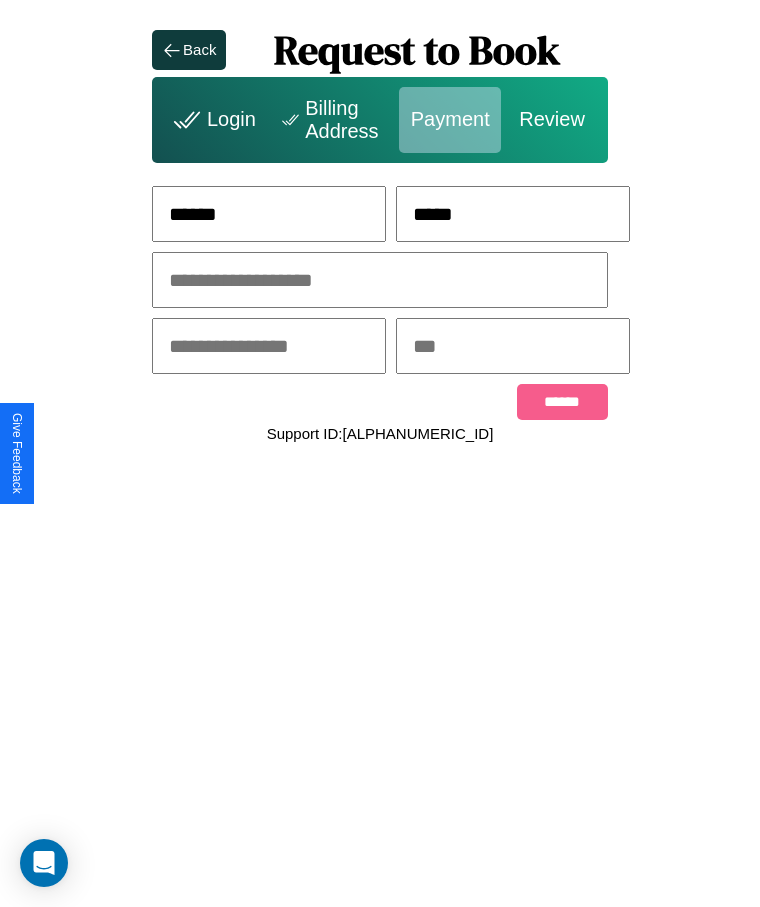 type on "*****" 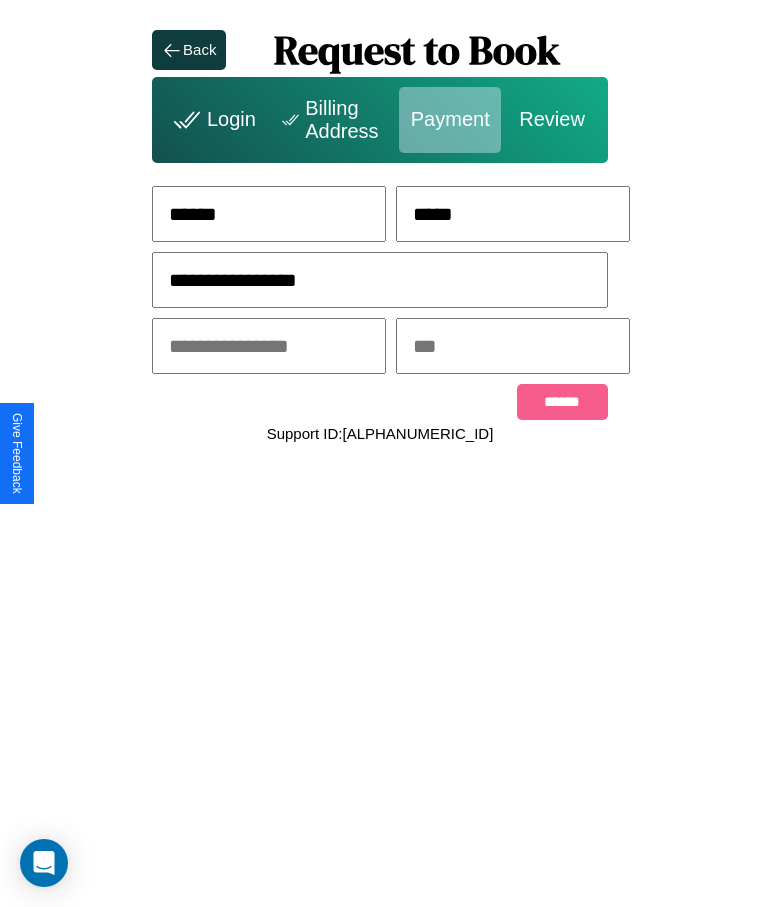 type on "**********" 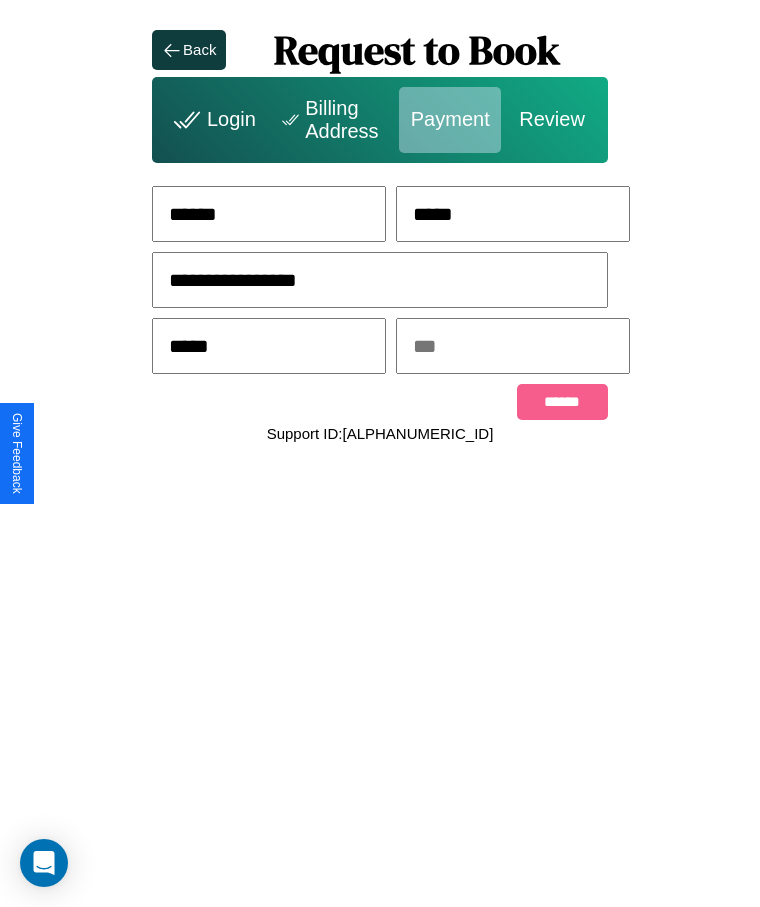 type on "*****" 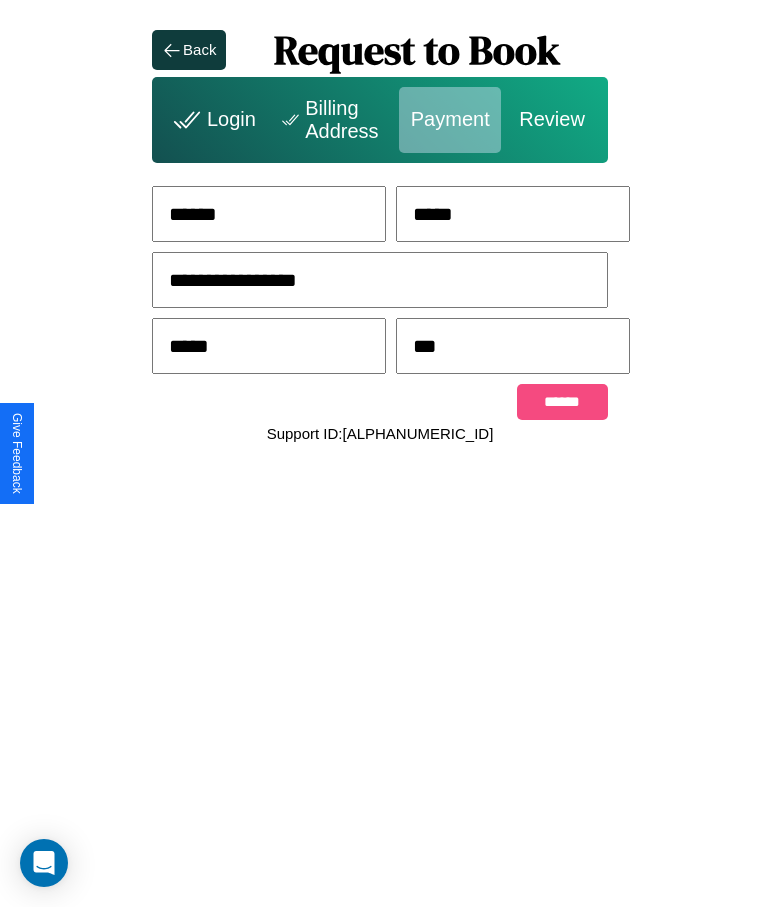type on "***" 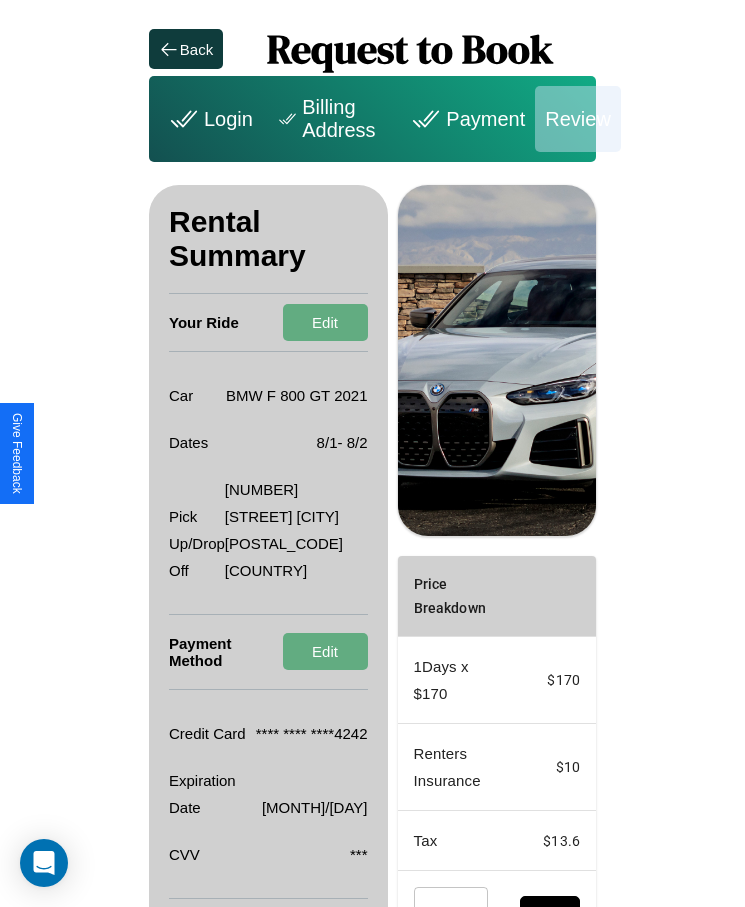 click on "Edit" at bounding box center [325, 927] 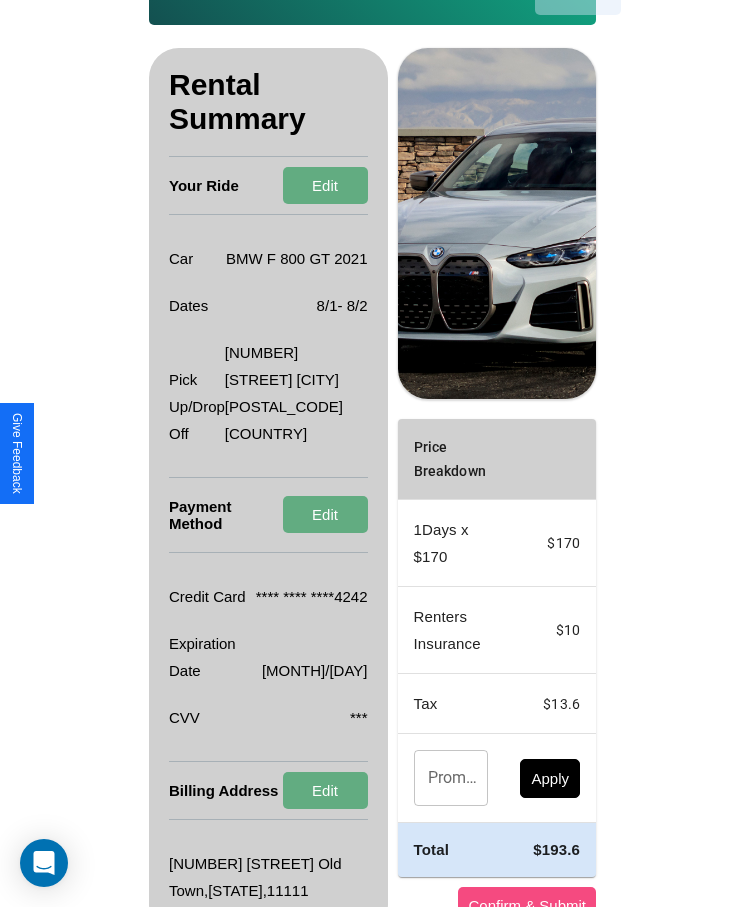 click on "Confirm & Submit" at bounding box center [527, 905] 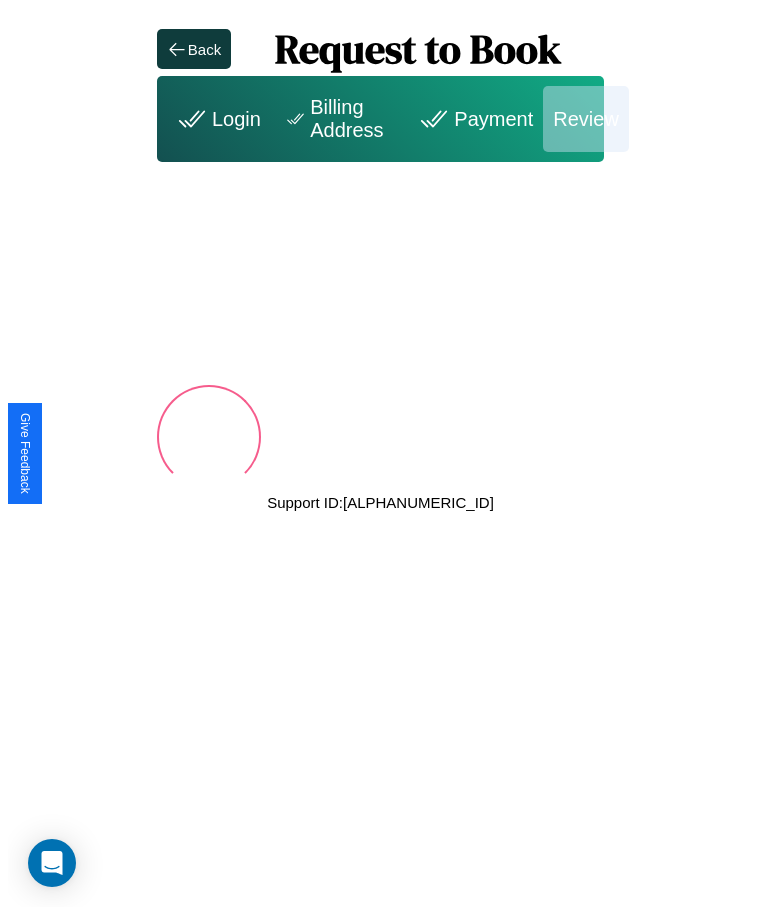 scroll, scrollTop: 0, scrollLeft: 0, axis: both 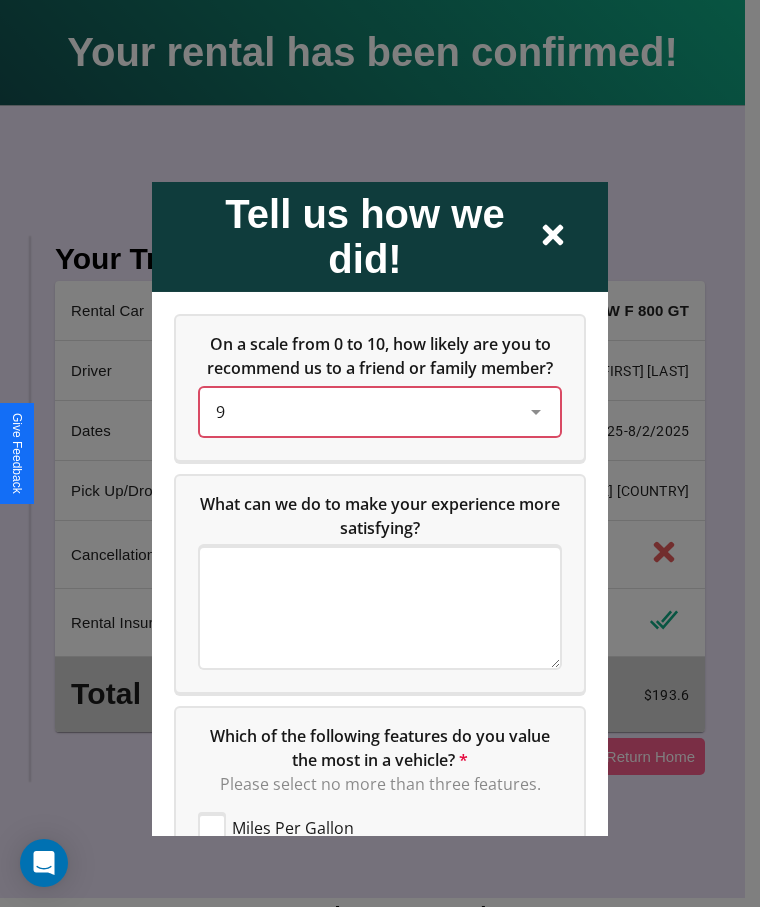 click on "9" at bounding box center [364, 411] 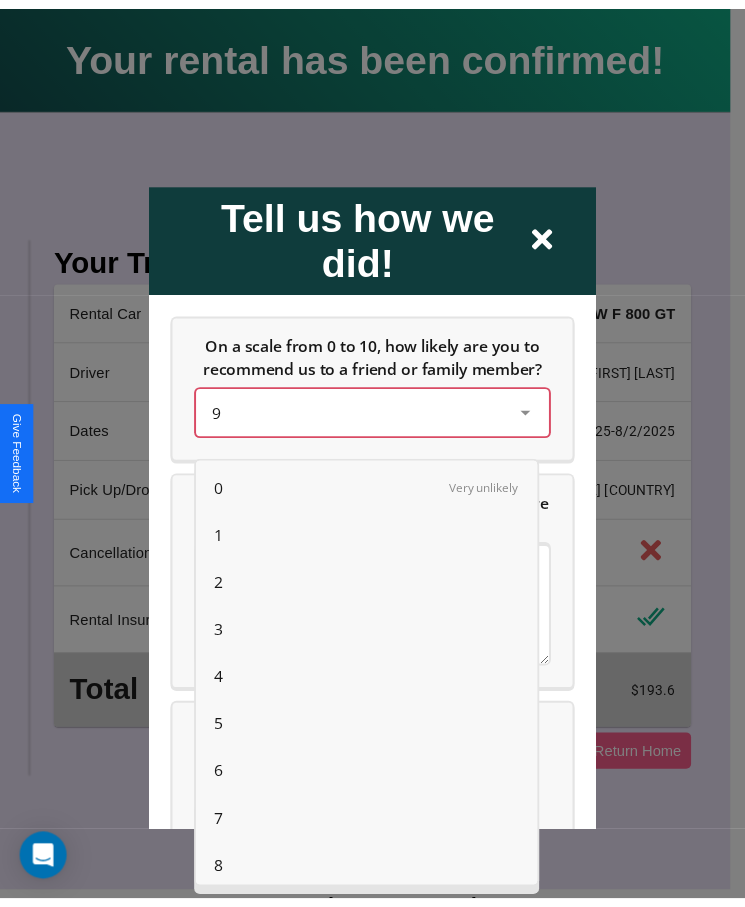 scroll, scrollTop: 56, scrollLeft: 0, axis: vertical 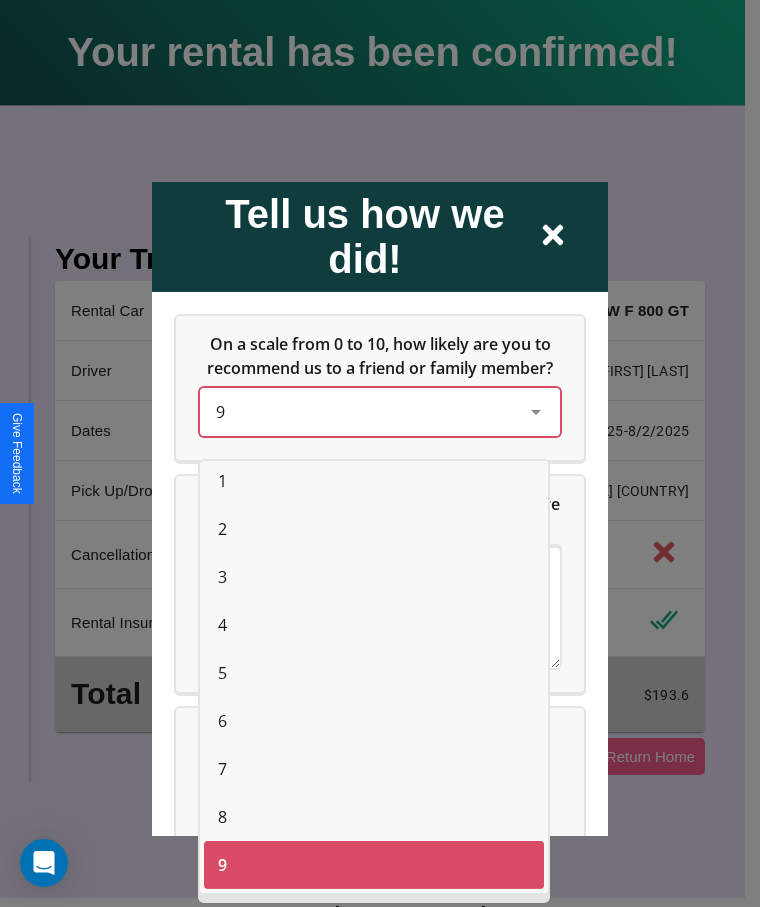 click on "2" at bounding box center [222, 529] 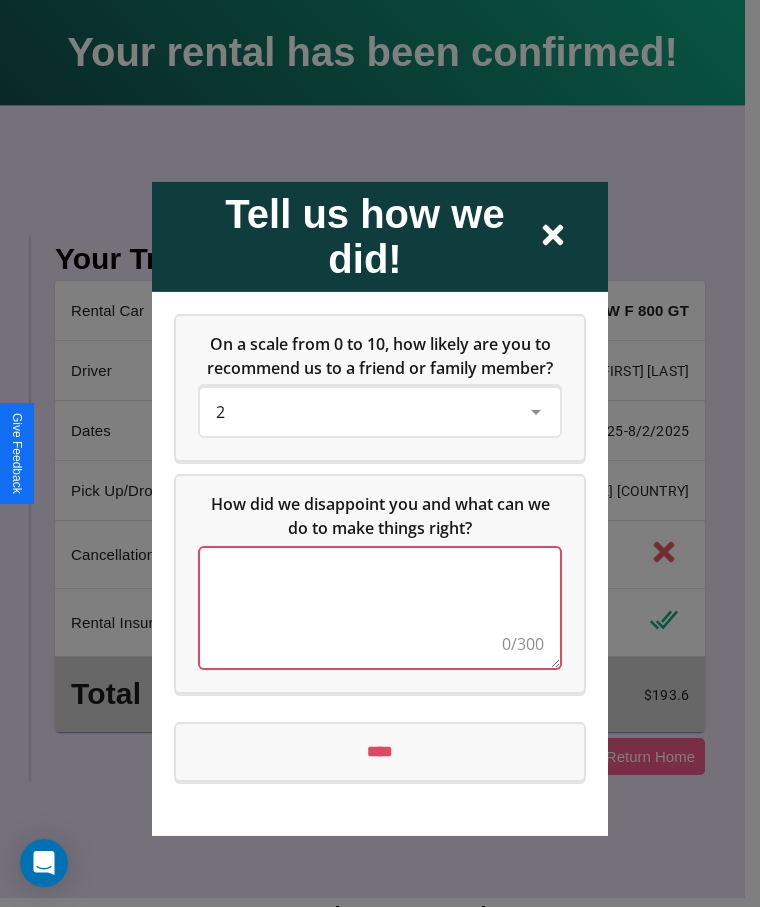 click at bounding box center (380, 607) 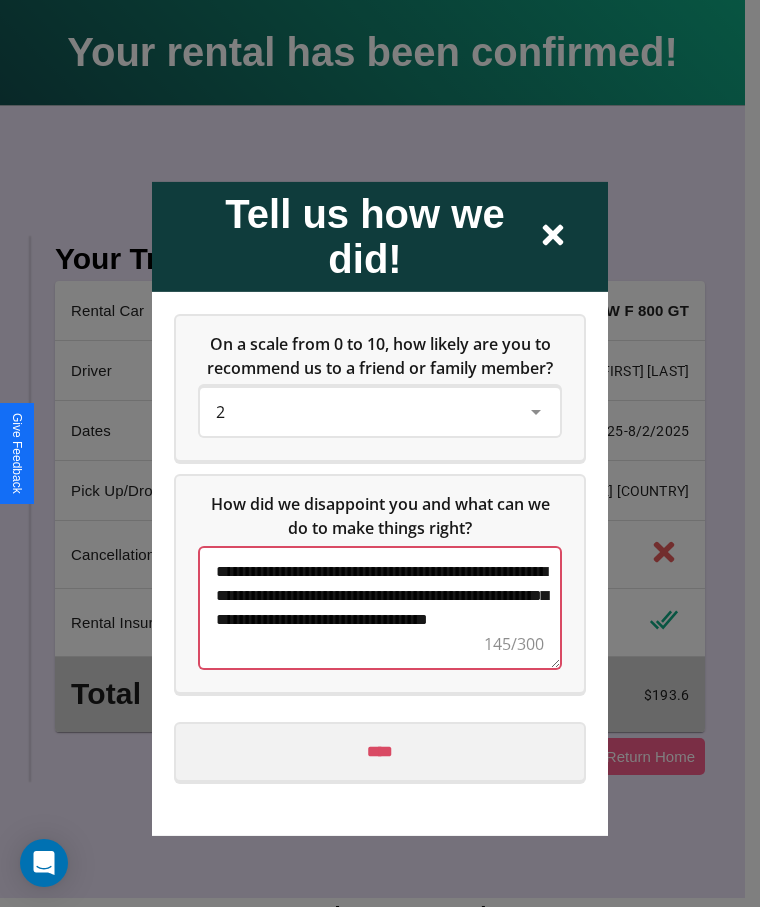 type on "**********" 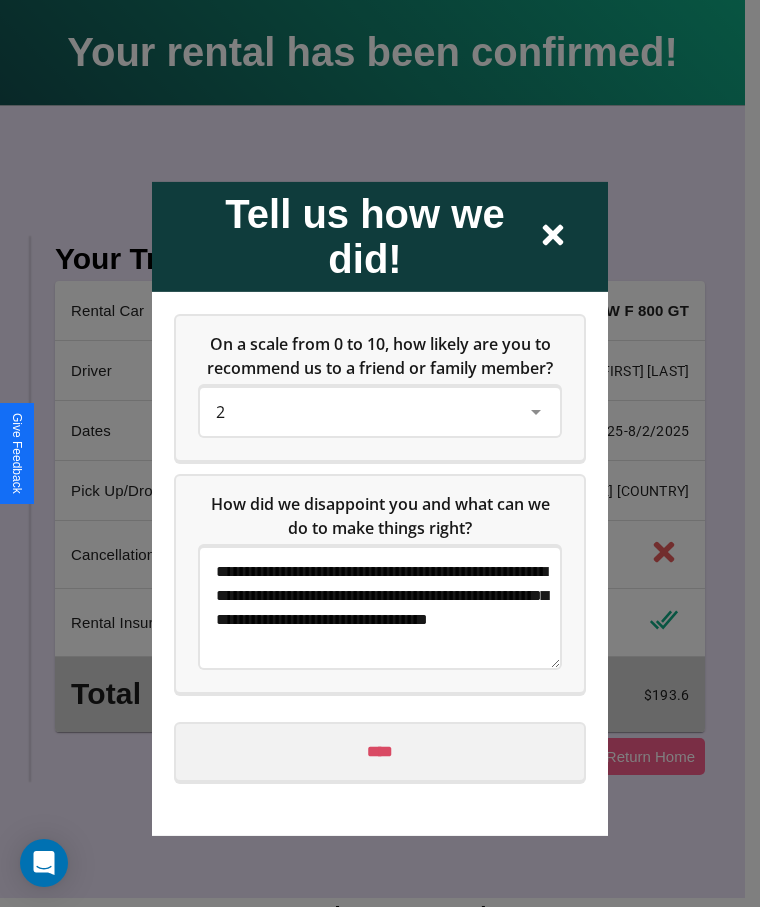 click on "****" at bounding box center [380, 751] 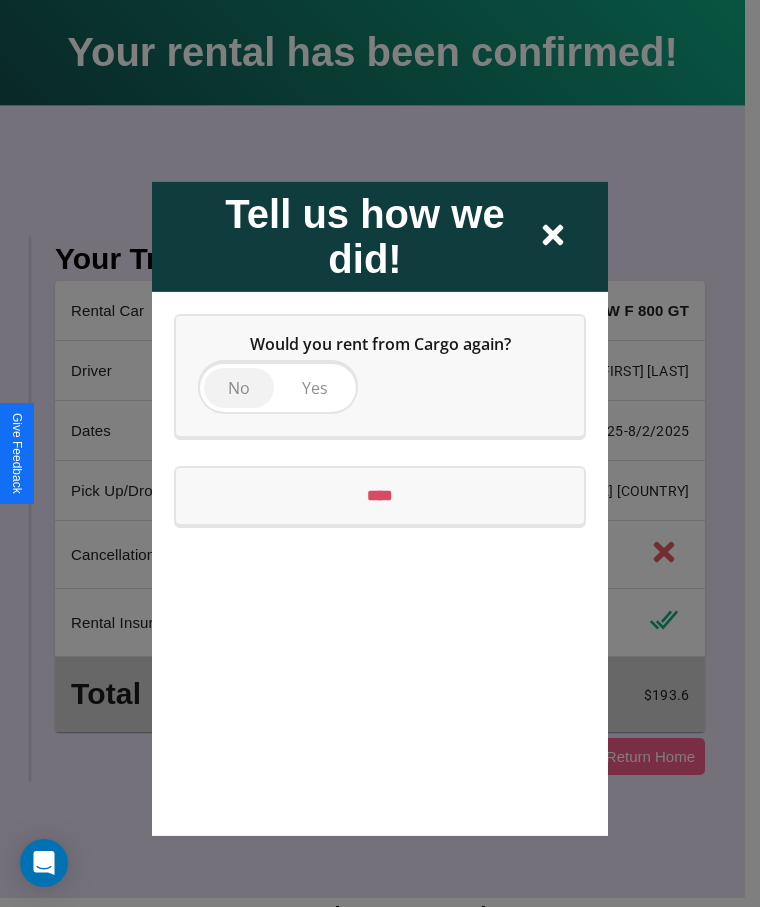click on "No" at bounding box center [239, 387] 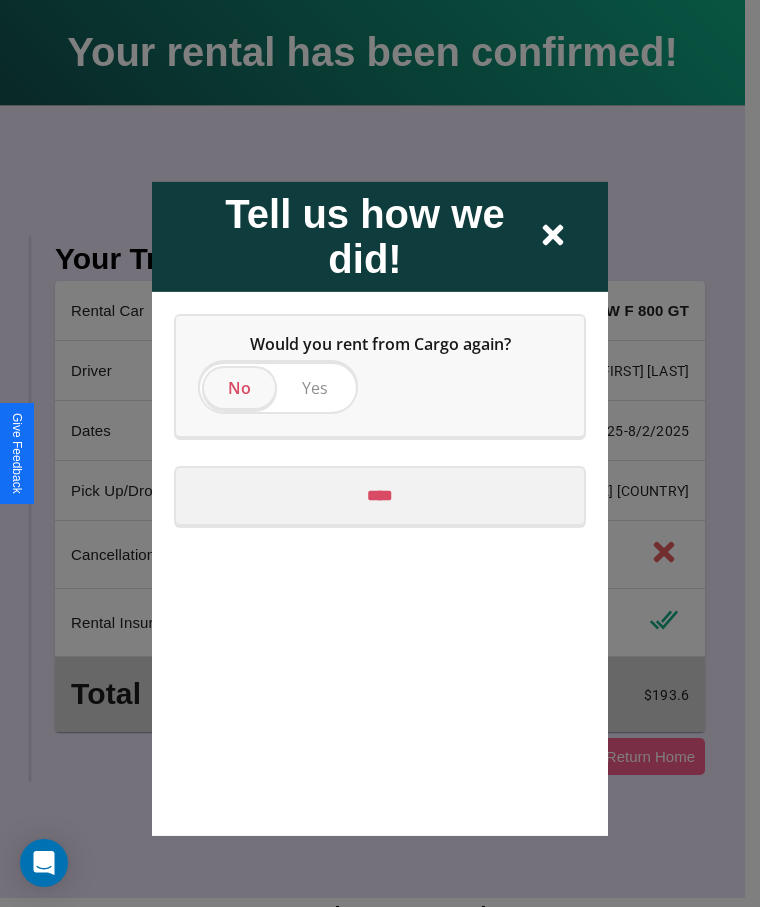 click on "****" at bounding box center (380, 495) 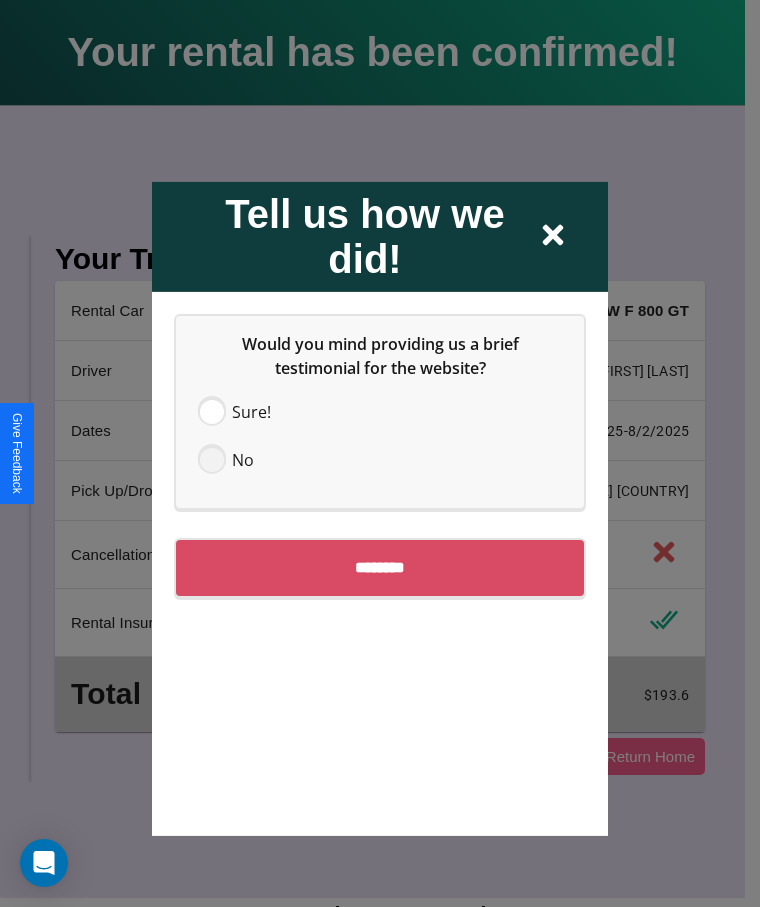 click at bounding box center (212, 459) 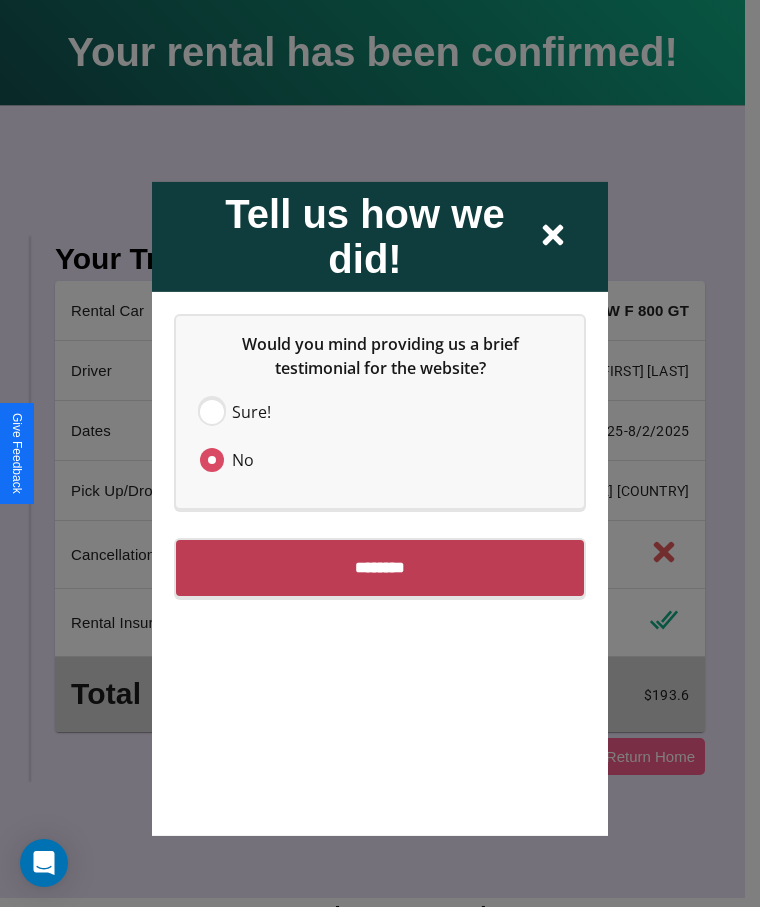 click on "********" at bounding box center (380, 567) 